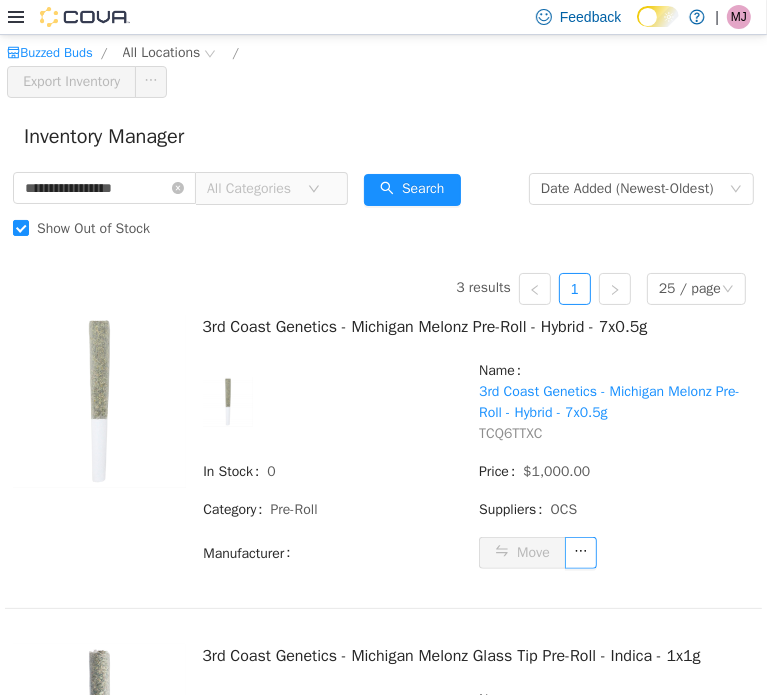 scroll, scrollTop: 0, scrollLeft: 0, axis: both 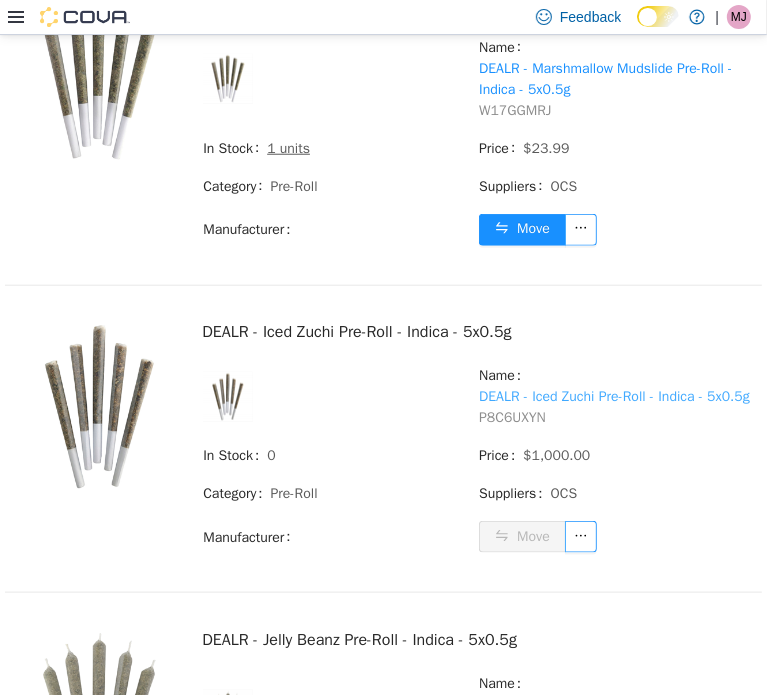 click on "DEALR - Iced Zuchi Pre-Roll - Indica - 5x0.5g" at bounding box center (614, 395) 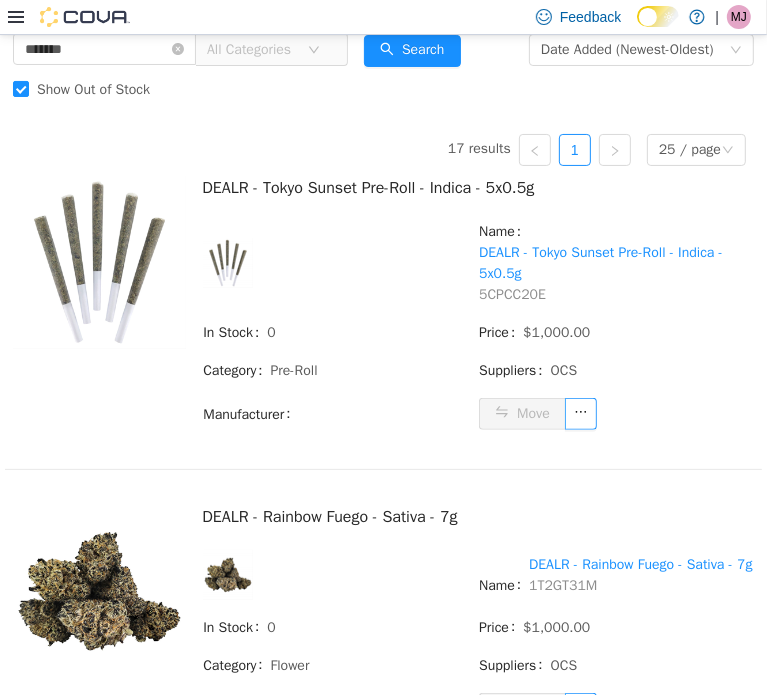 scroll, scrollTop: 0, scrollLeft: 0, axis: both 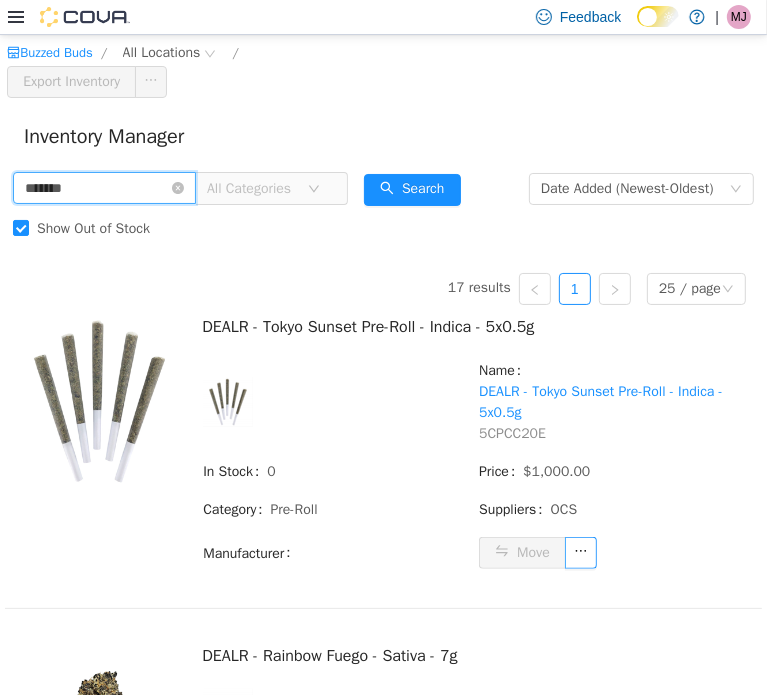 click on "*******" at bounding box center (104, 187) 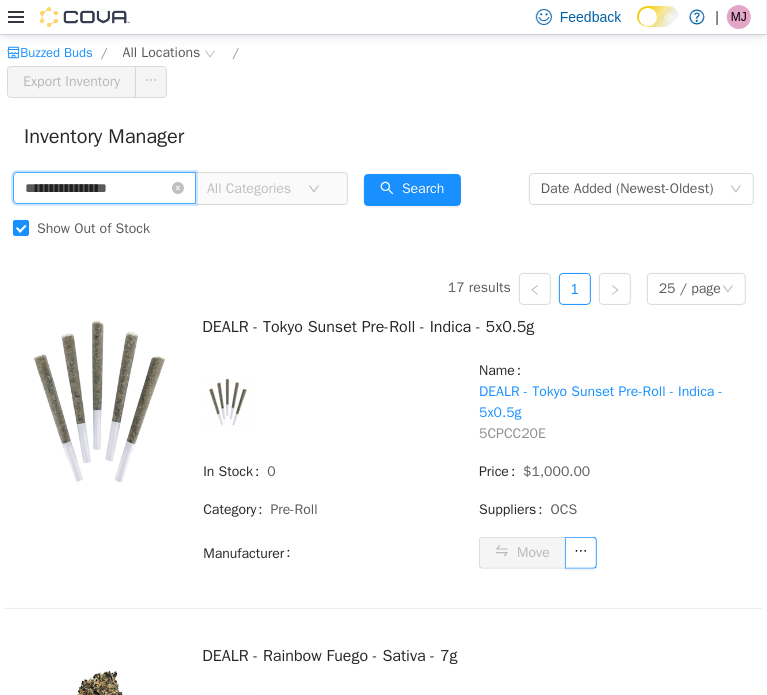 type on "**********" 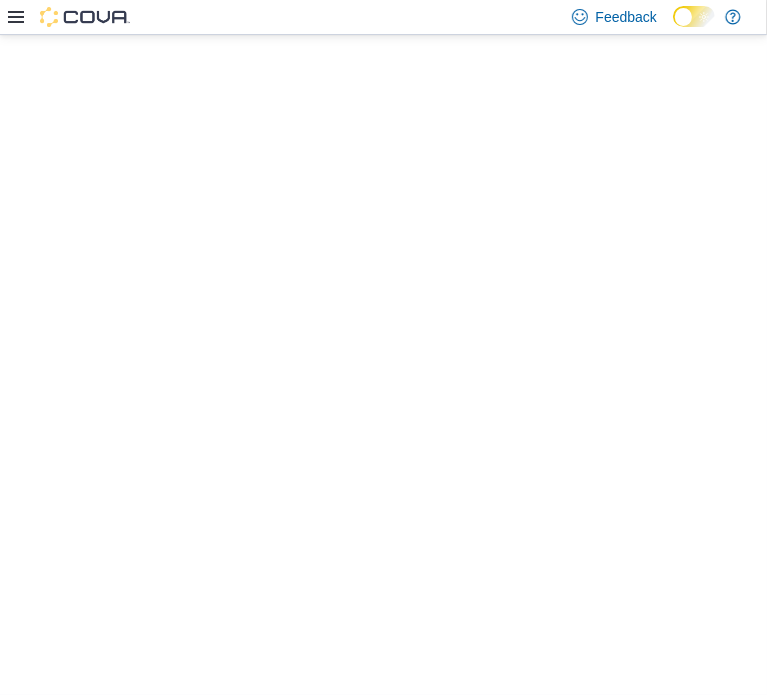scroll, scrollTop: 0, scrollLeft: 0, axis: both 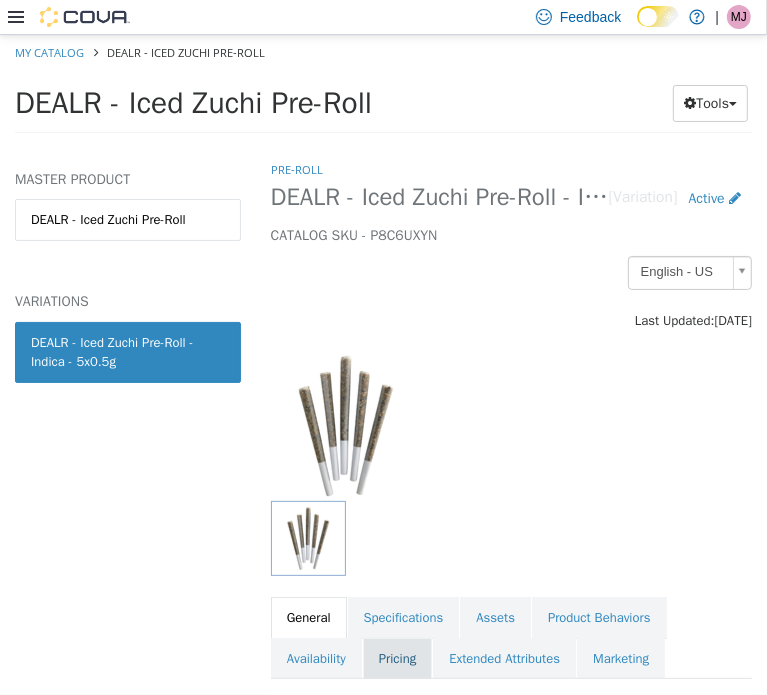 click on "Pricing" at bounding box center [397, 658] 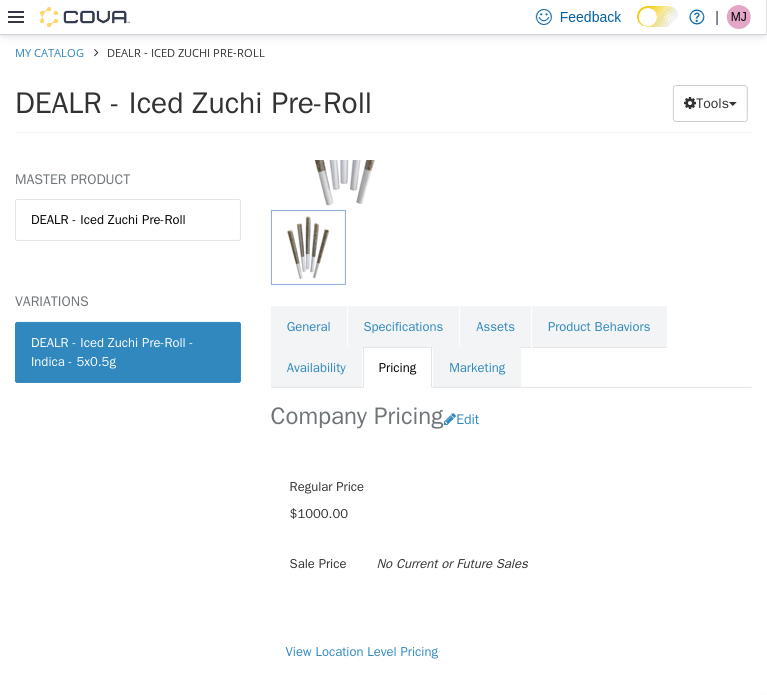 scroll, scrollTop: 296, scrollLeft: 0, axis: vertical 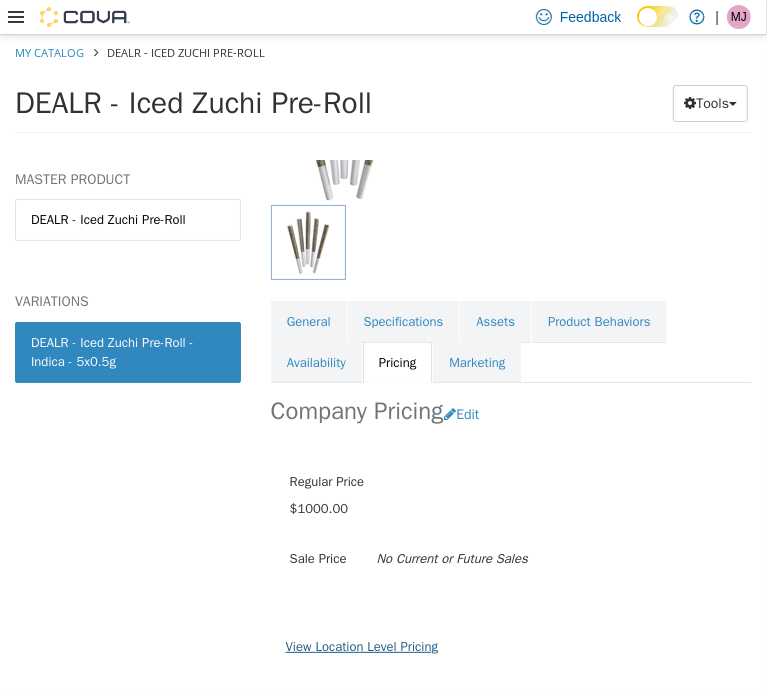 click on "View Location Level Pricing" at bounding box center [362, 645] 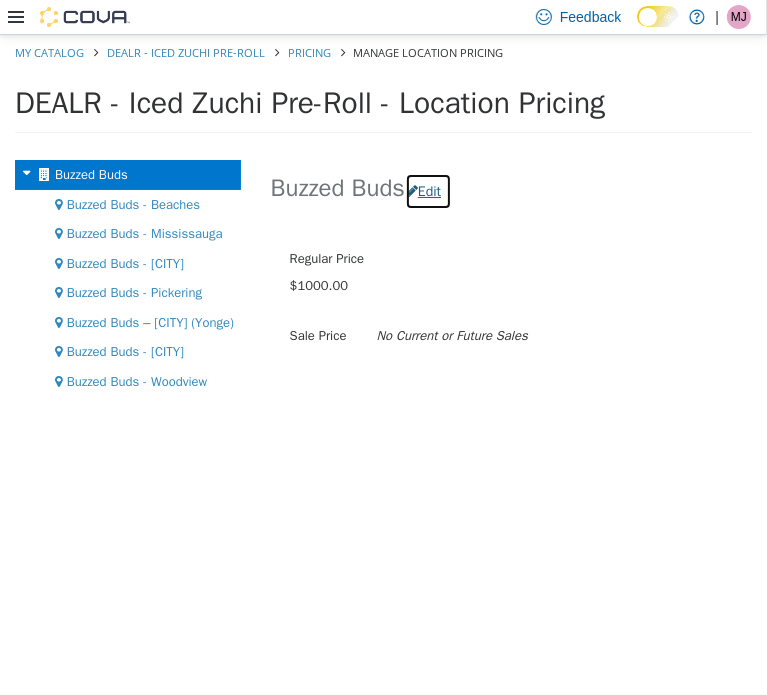 click on "Edit" at bounding box center (428, 190) 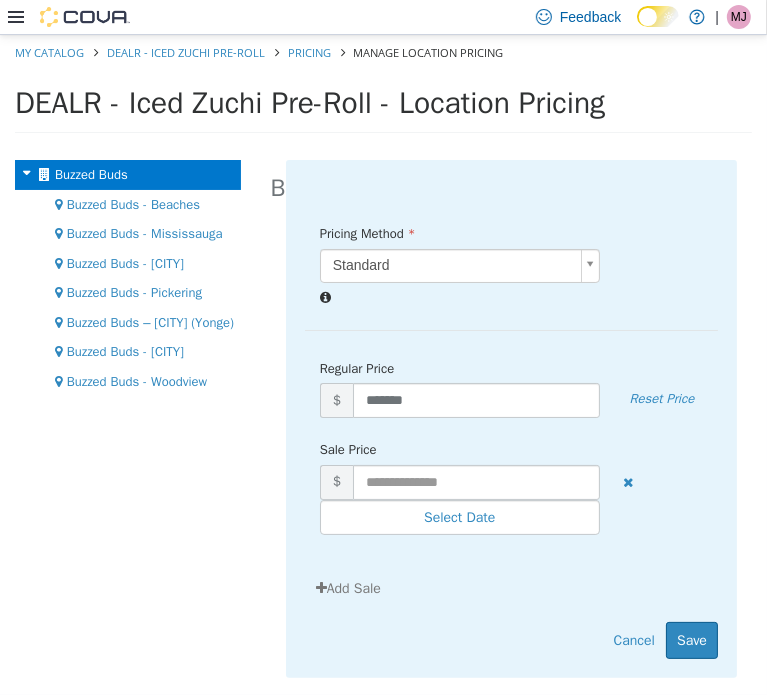 drag, startPoint x: 429, startPoint y: 368, endPoint x: 428, endPoint y: 387, distance: 19.026299 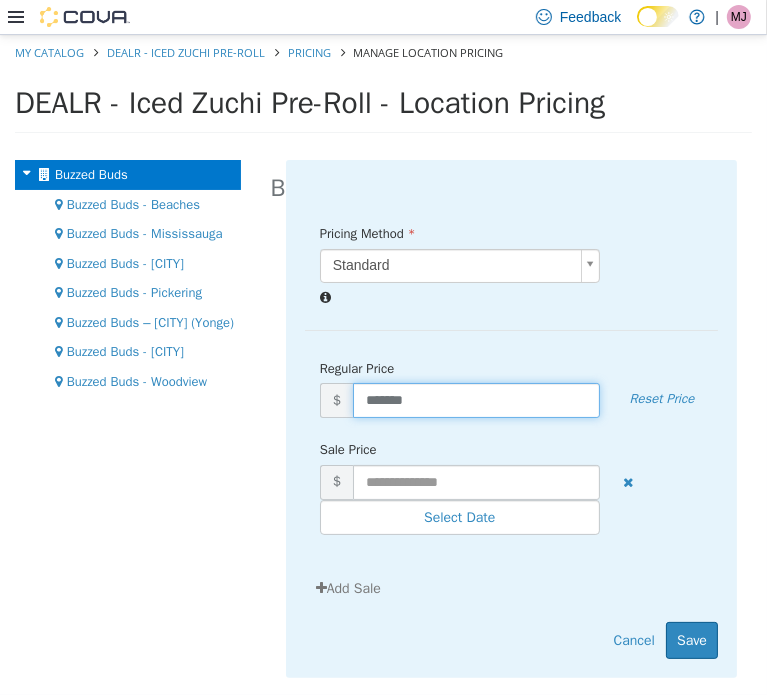 click on "*******" at bounding box center [476, 399] 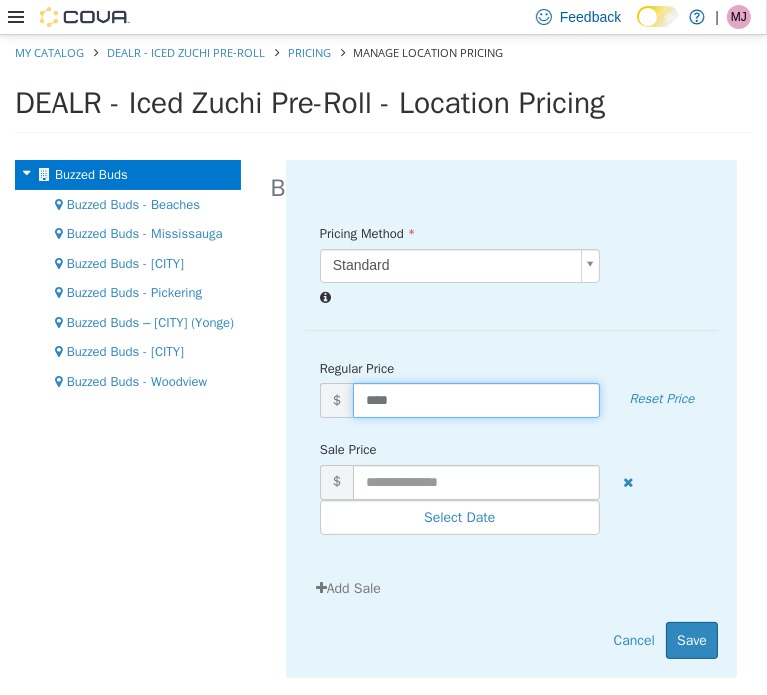 type on "*****" 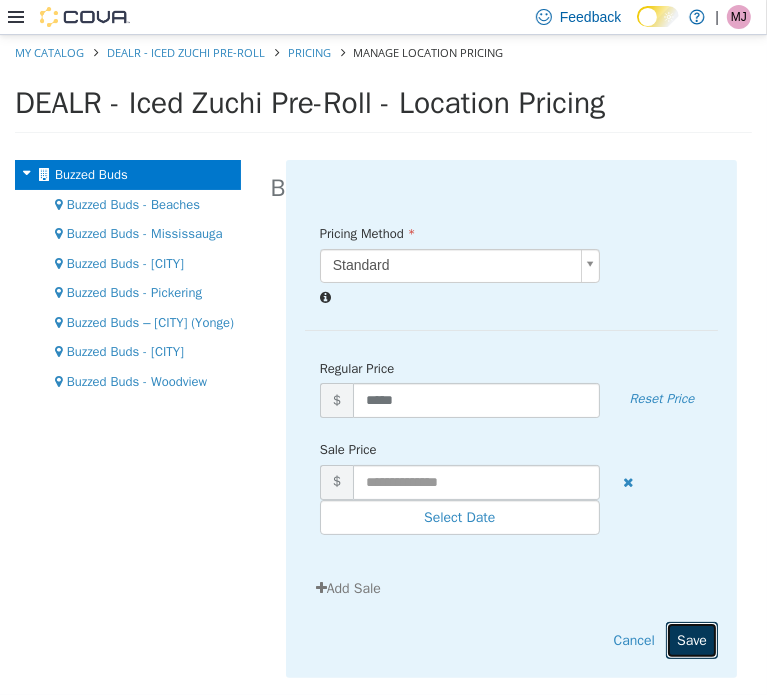 click on "Save" at bounding box center [692, 639] 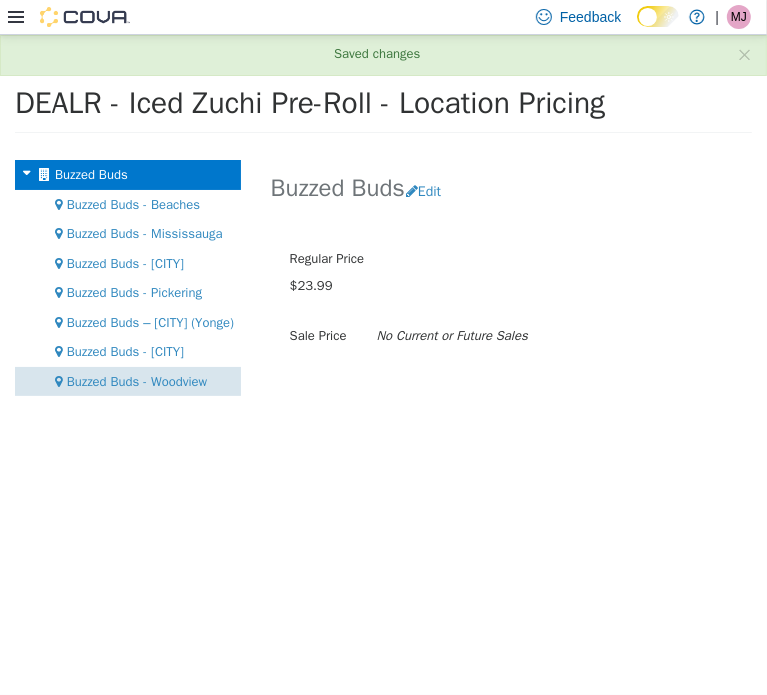 click on "Buzzed Buds - Woodview" at bounding box center (137, 380) 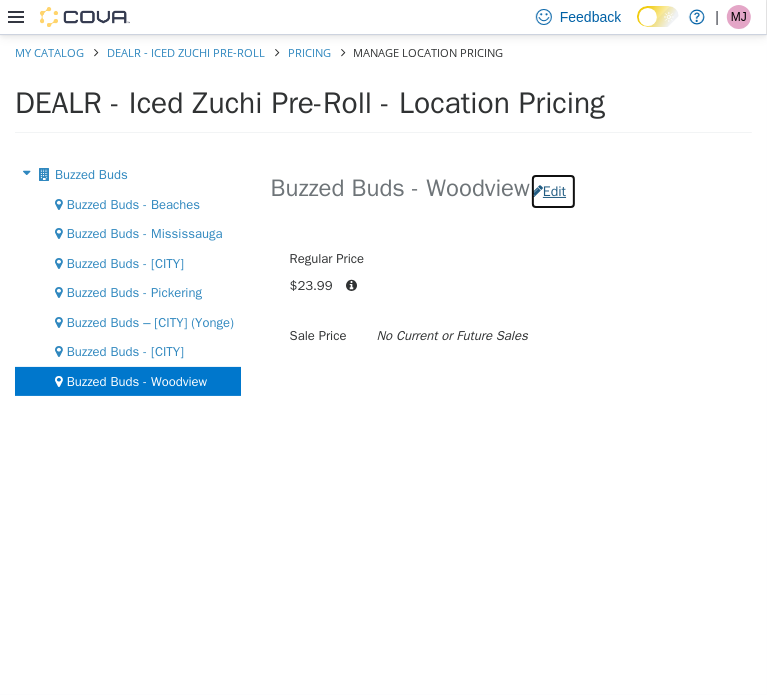click on "Edit" at bounding box center (553, 190) 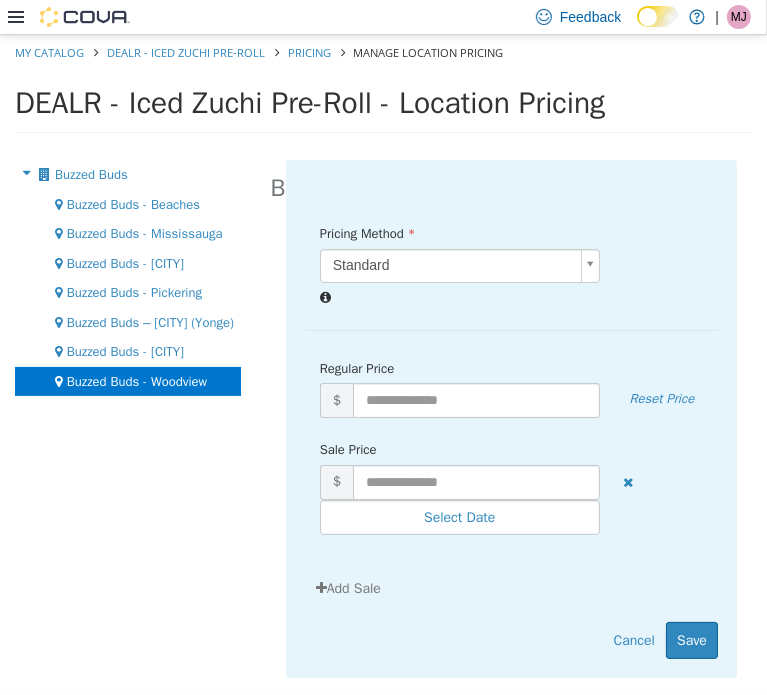 drag, startPoint x: 424, startPoint y: 368, endPoint x: 415, endPoint y: 378, distance: 13.453624 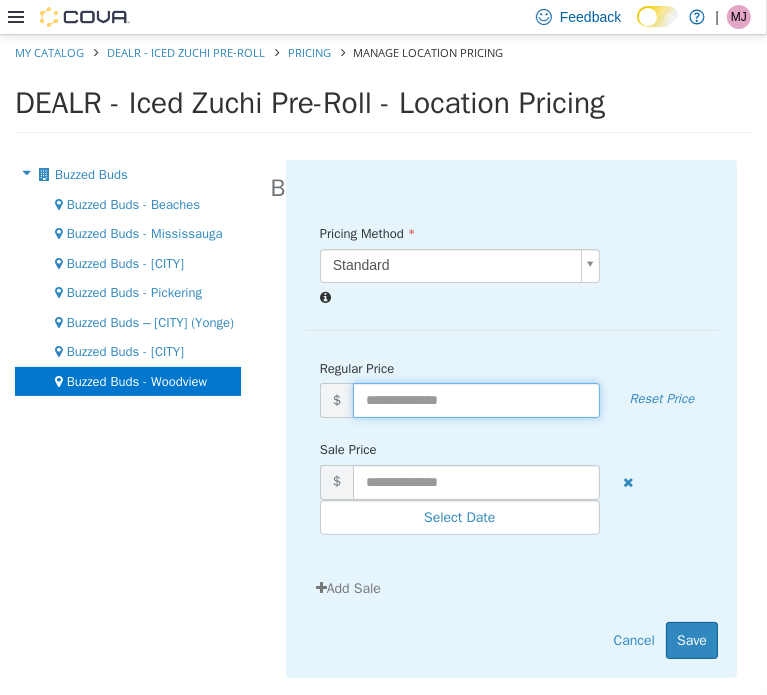 click at bounding box center [476, 399] 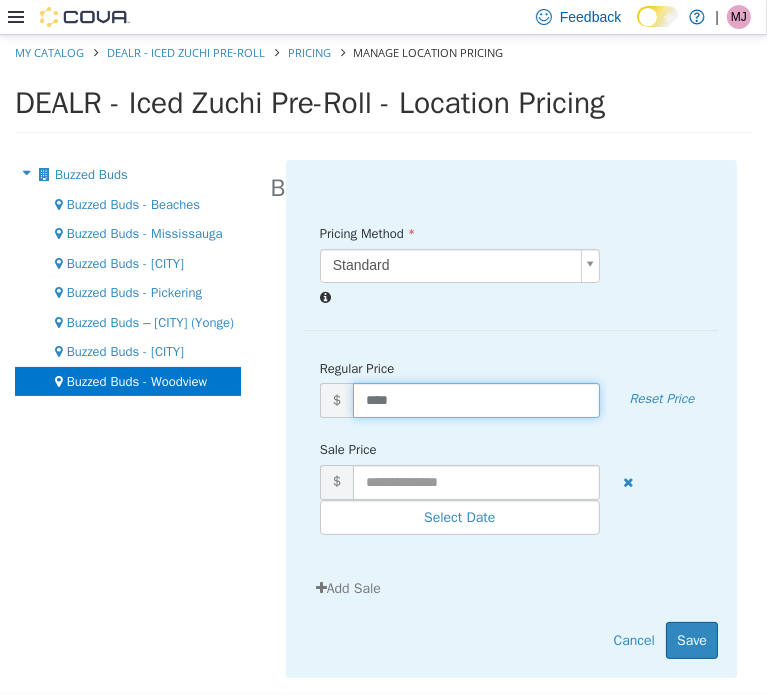 type on "*****" 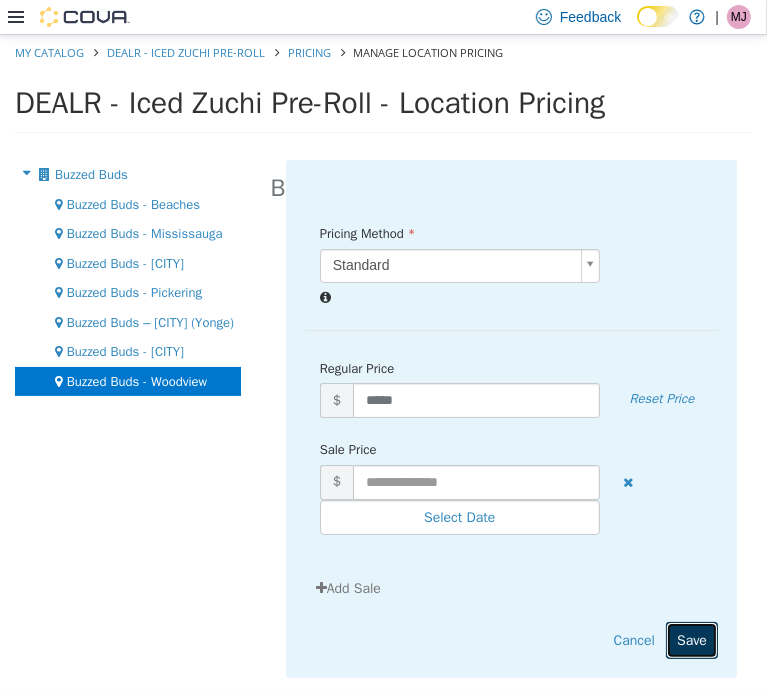 click on "Save" at bounding box center (692, 639) 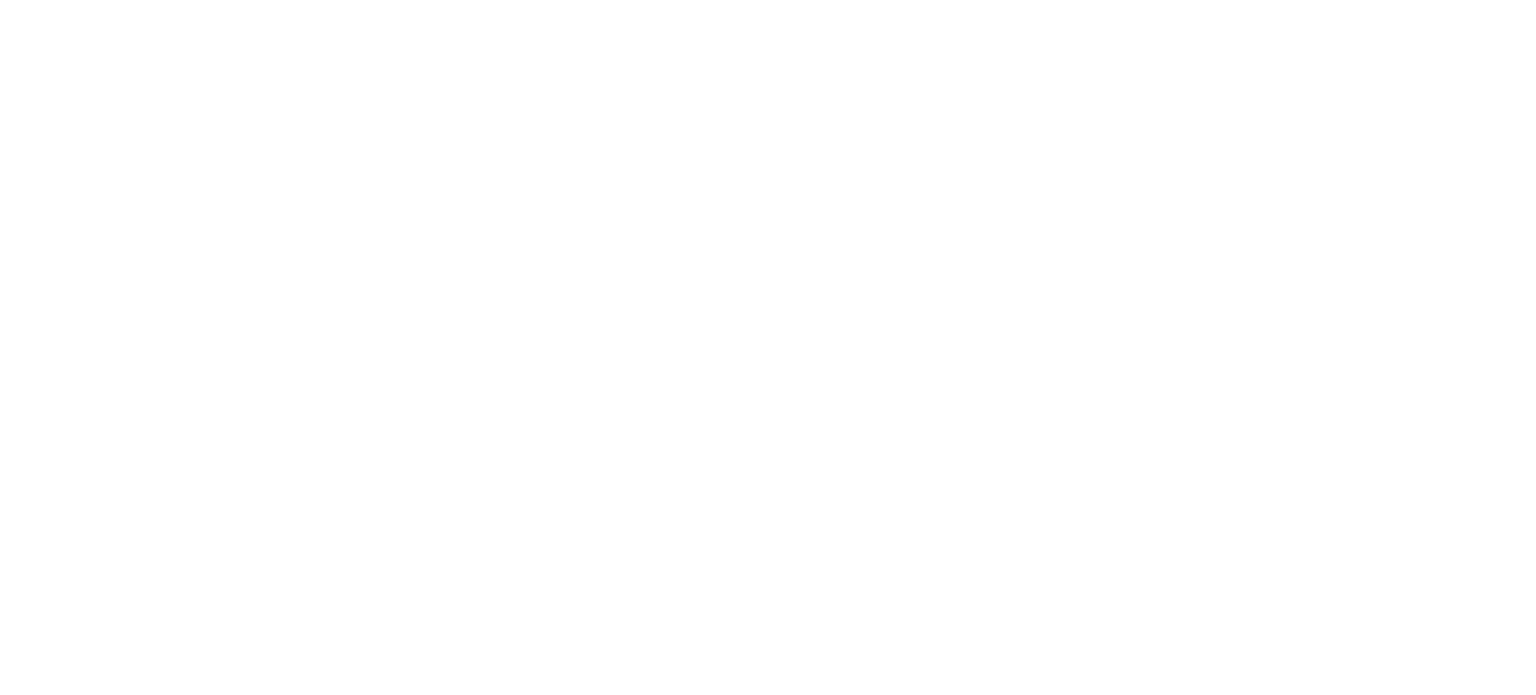 scroll, scrollTop: 0, scrollLeft: 0, axis: both 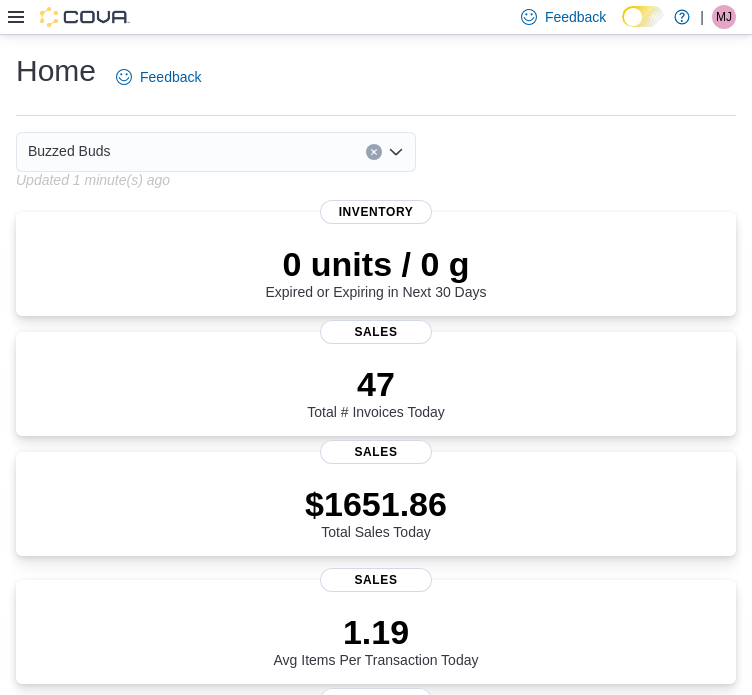 click 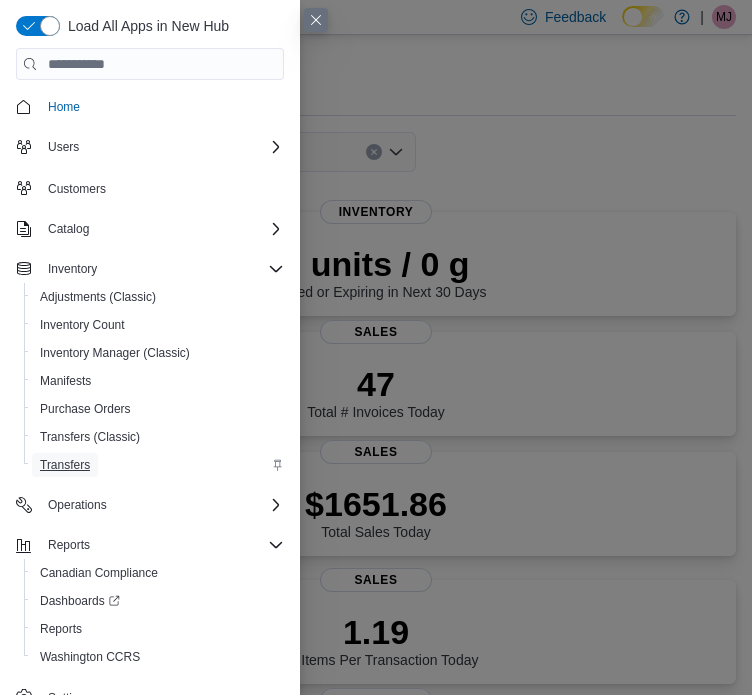 click on "Transfers" at bounding box center (65, 465) 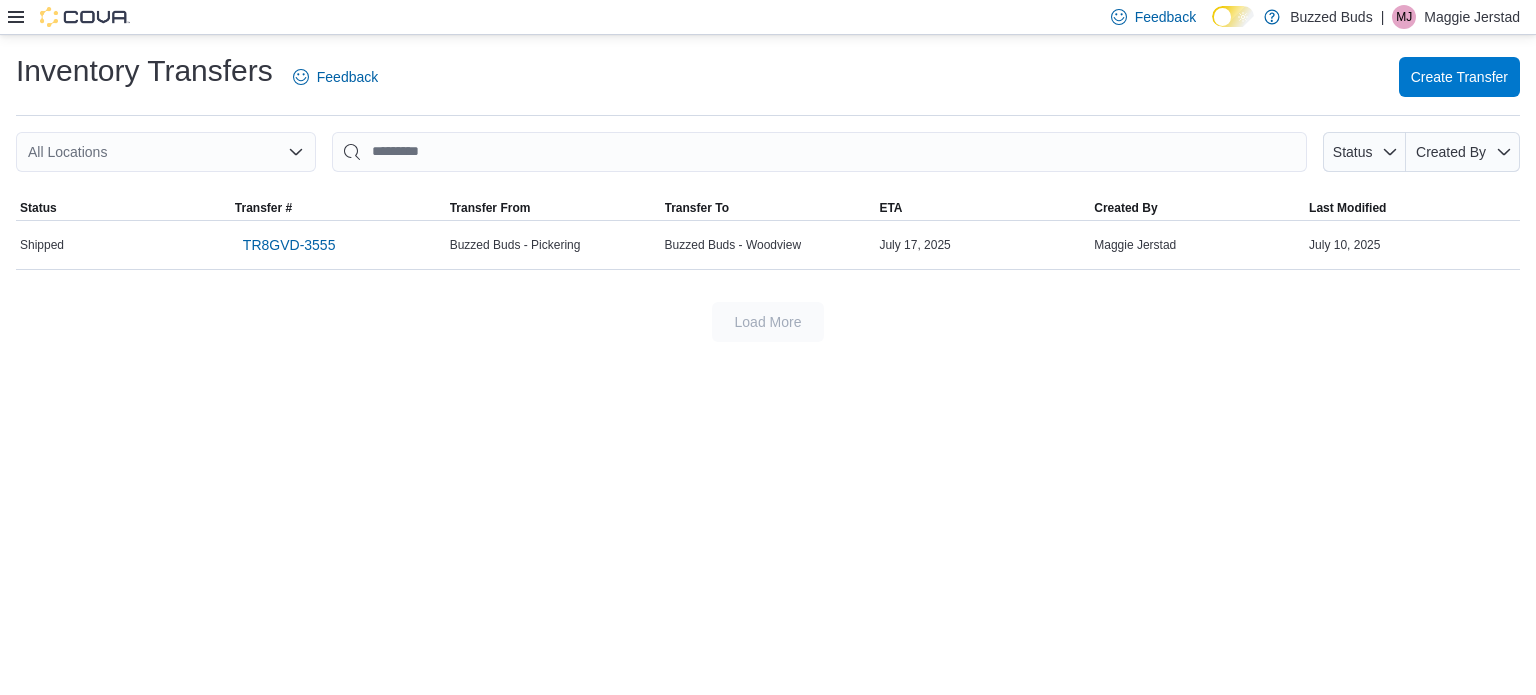 click 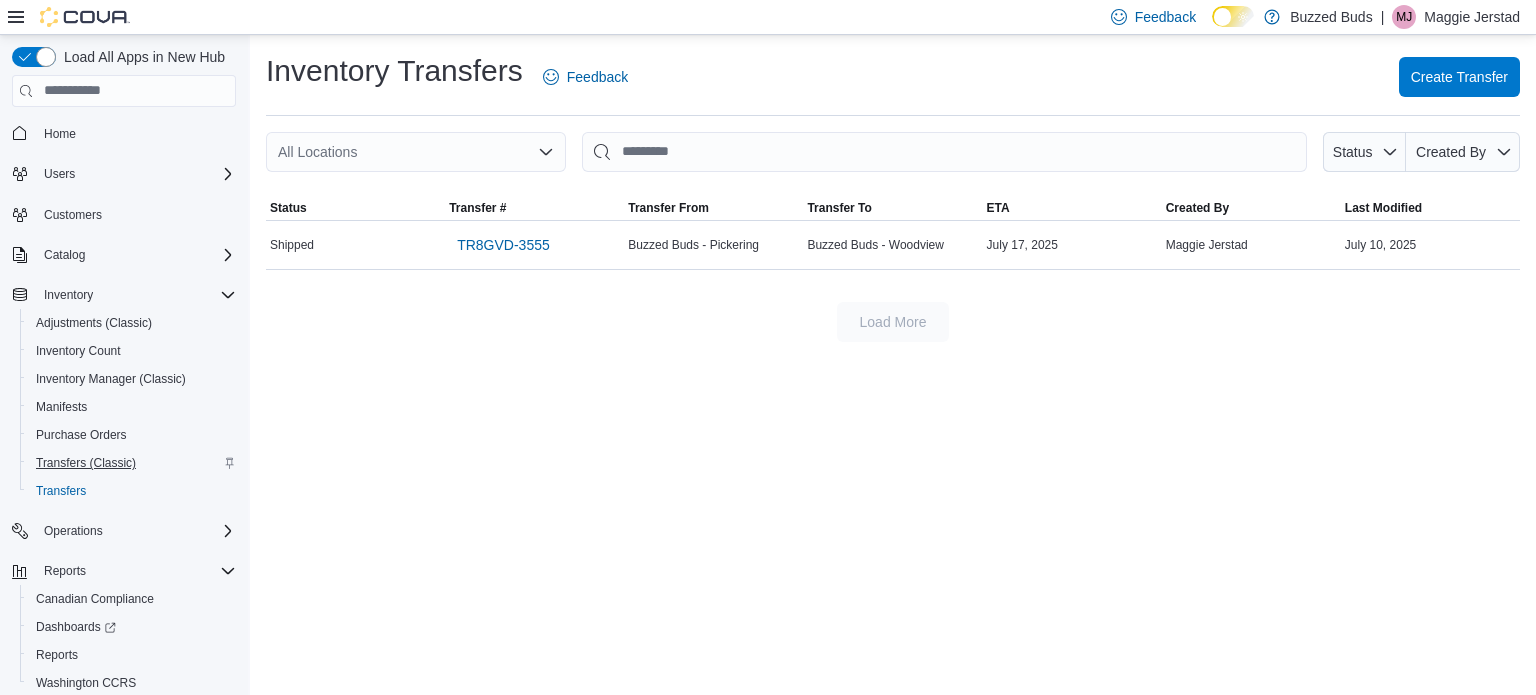 scroll, scrollTop: 60, scrollLeft: 0, axis: vertical 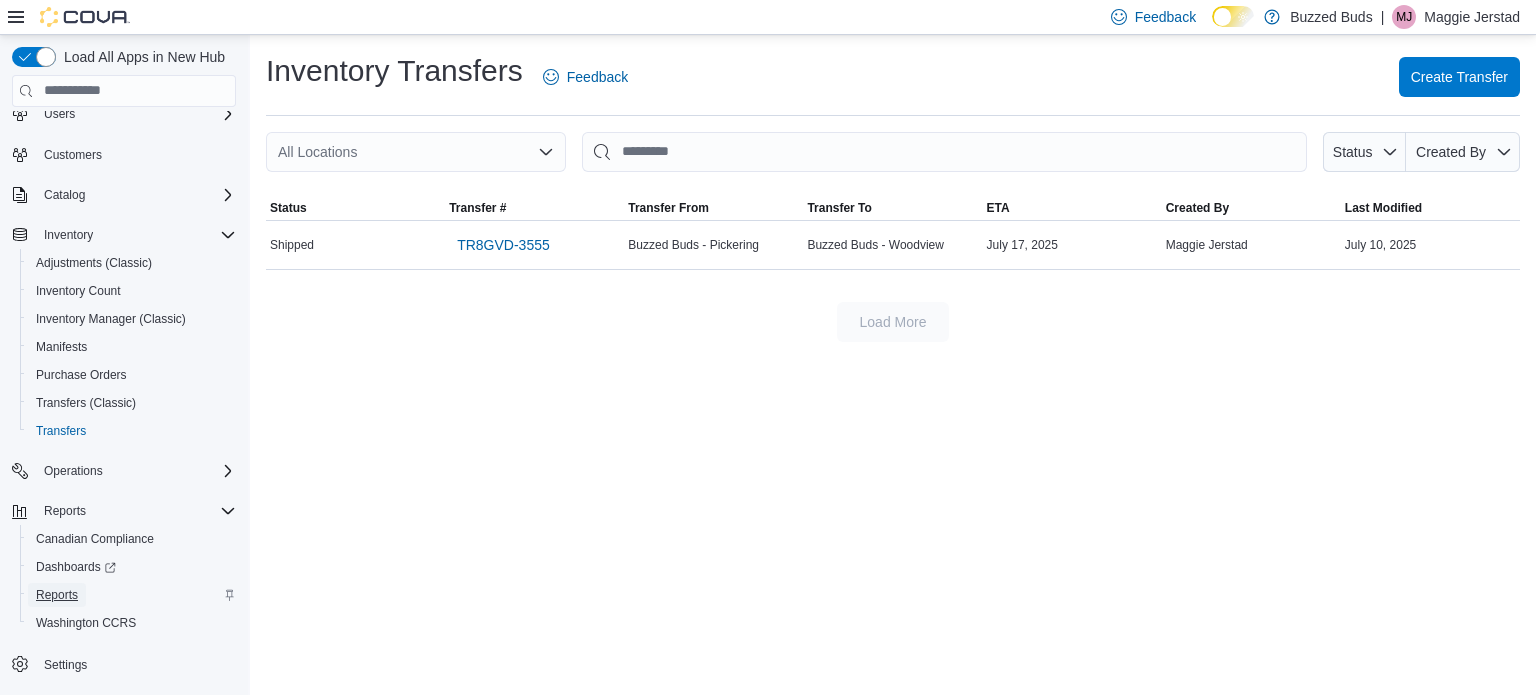 click on "Reports" at bounding box center (57, 595) 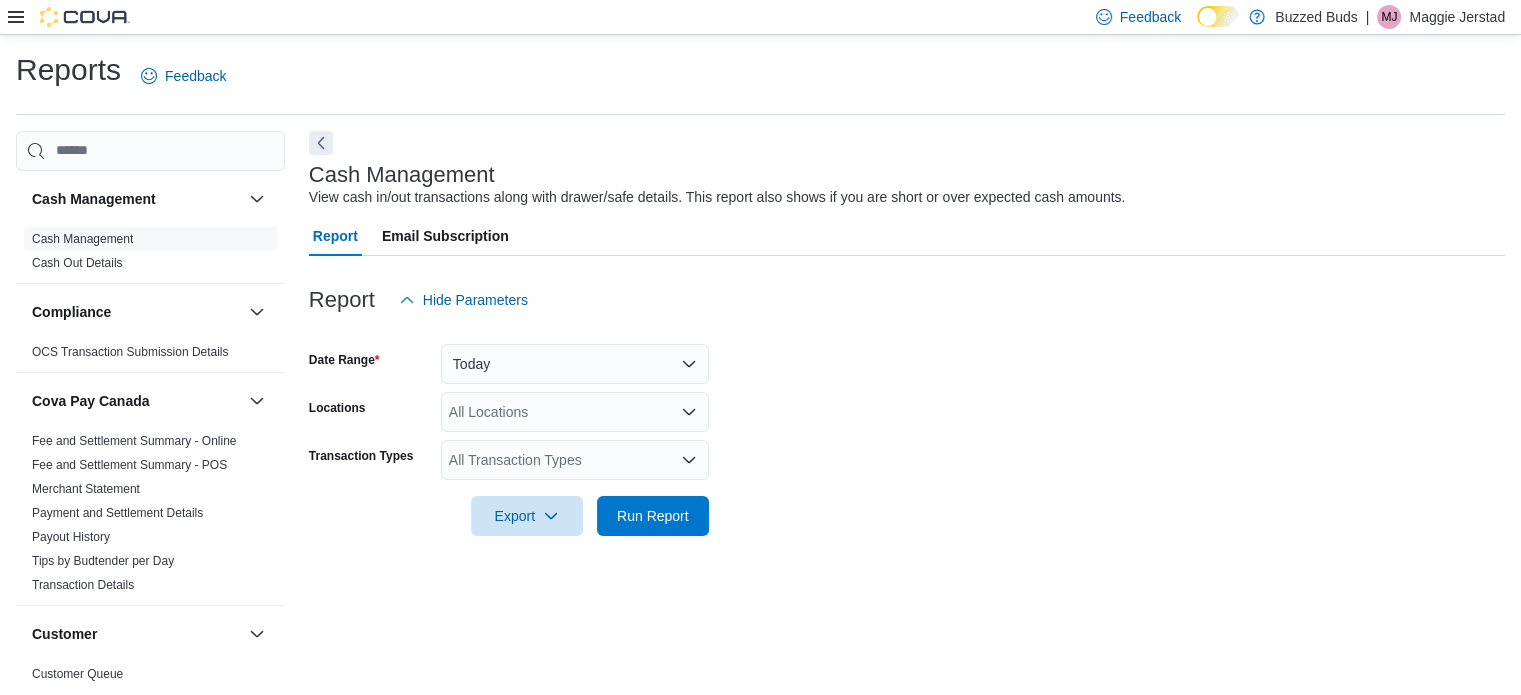 scroll, scrollTop: 13, scrollLeft: 0, axis: vertical 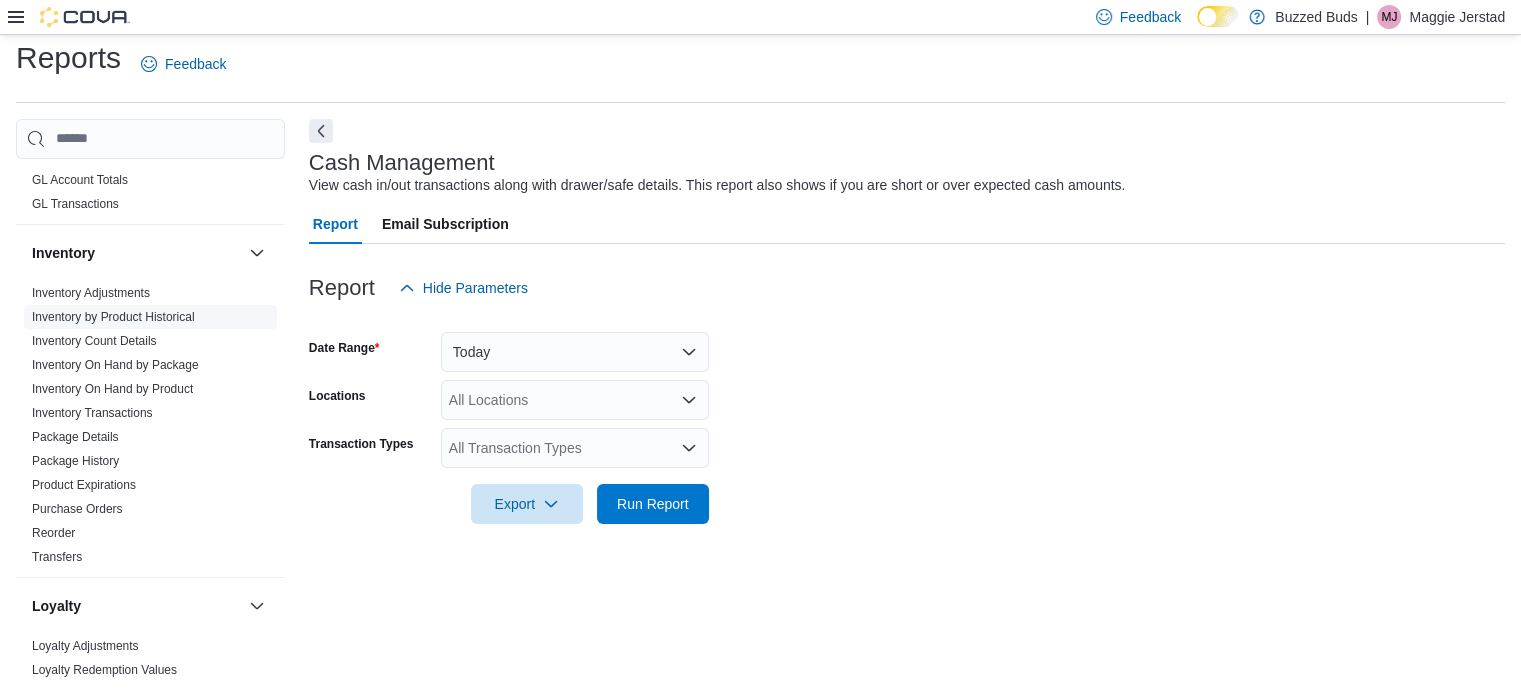 click on "Inventory by Product Historical" at bounding box center (113, 317) 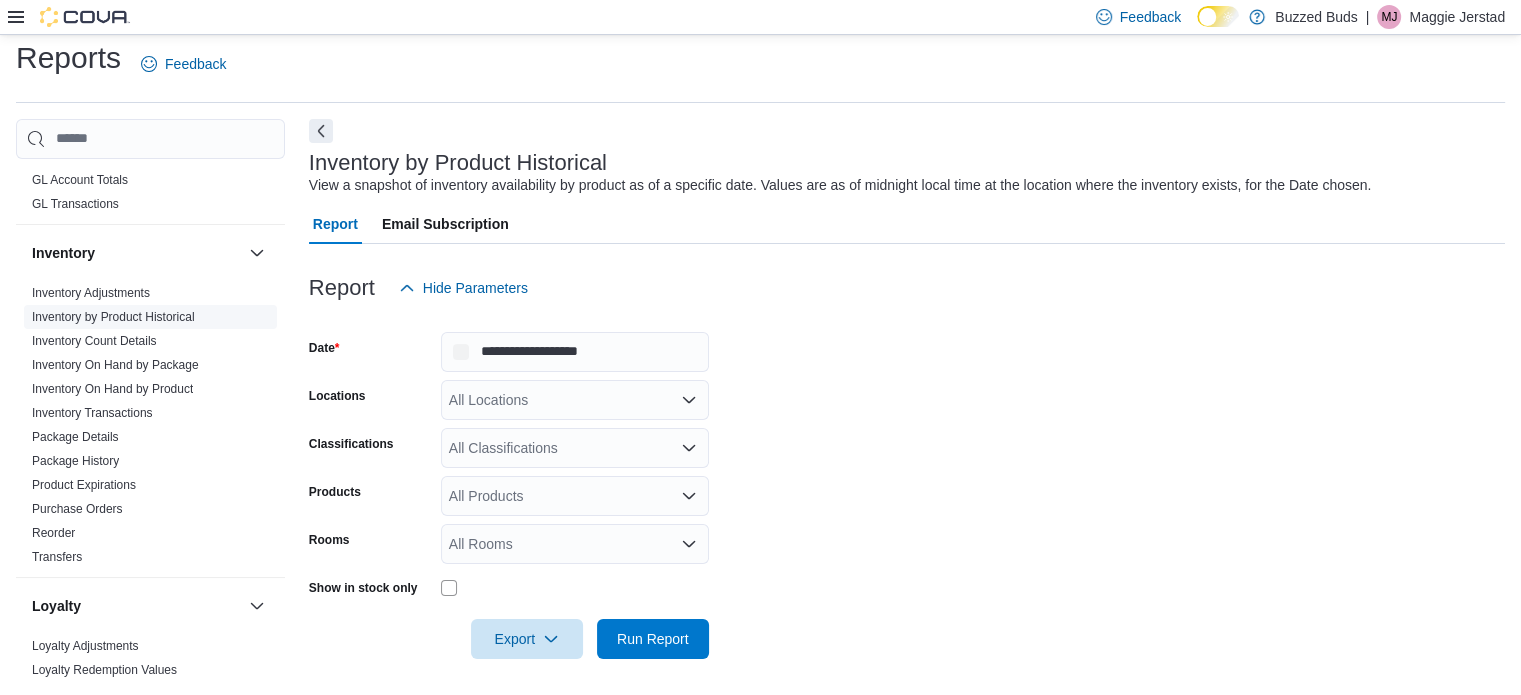 scroll, scrollTop: 16, scrollLeft: 0, axis: vertical 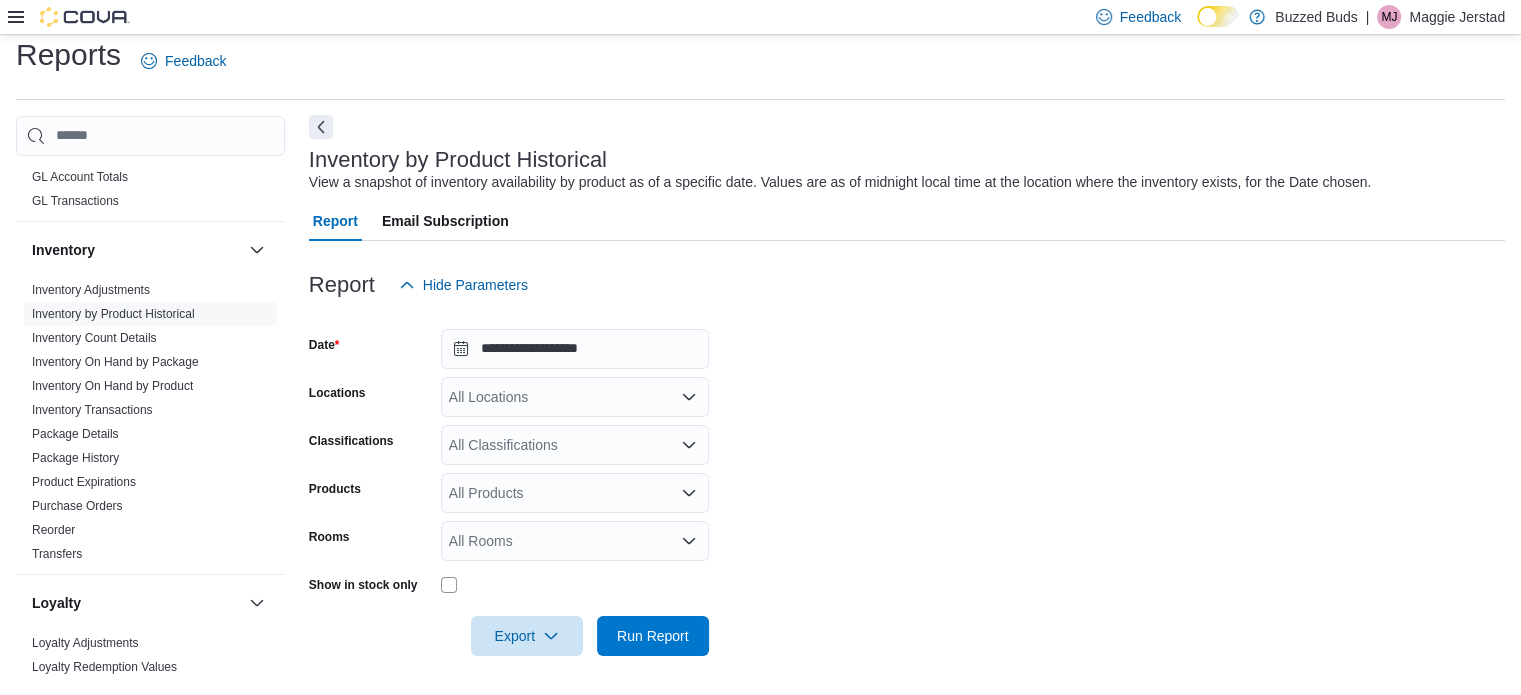 click at bounding box center [321, 127] 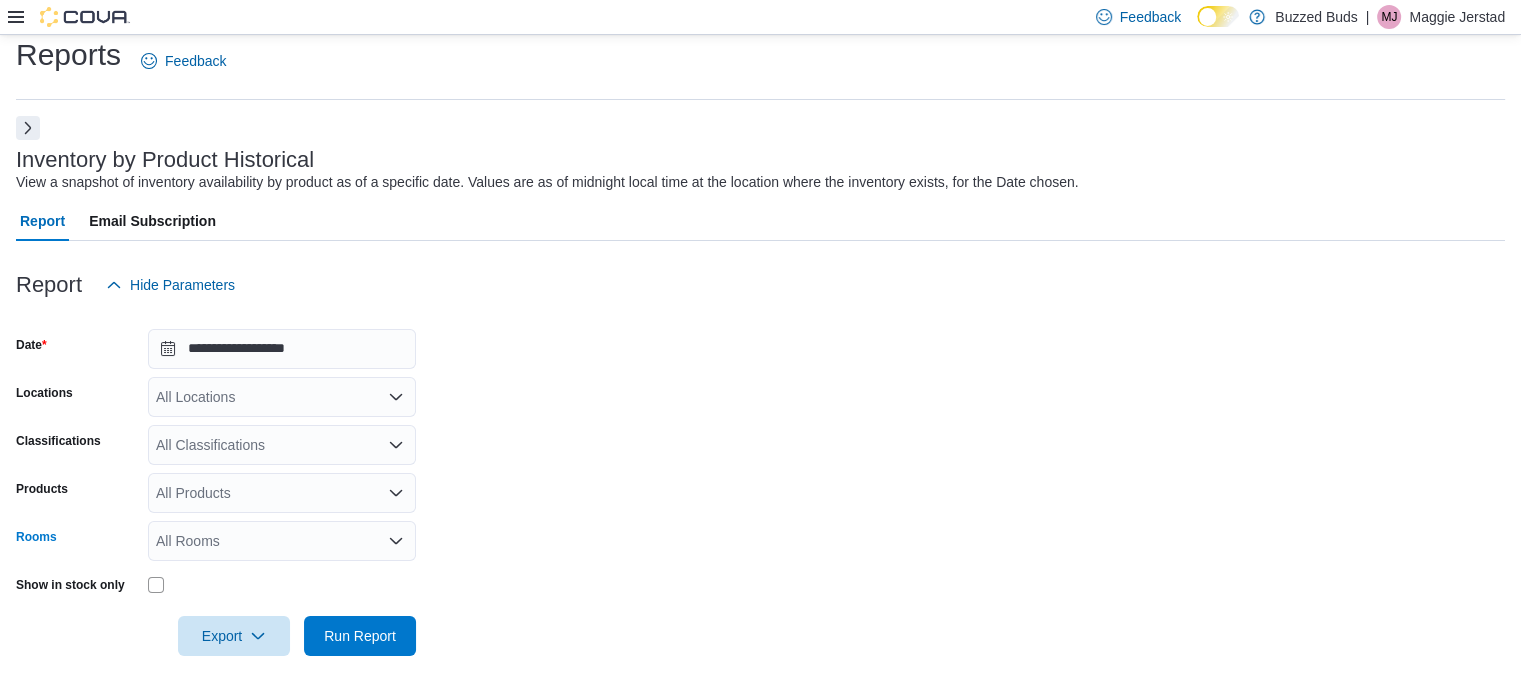 click on "All Rooms" at bounding box center [282, 541] 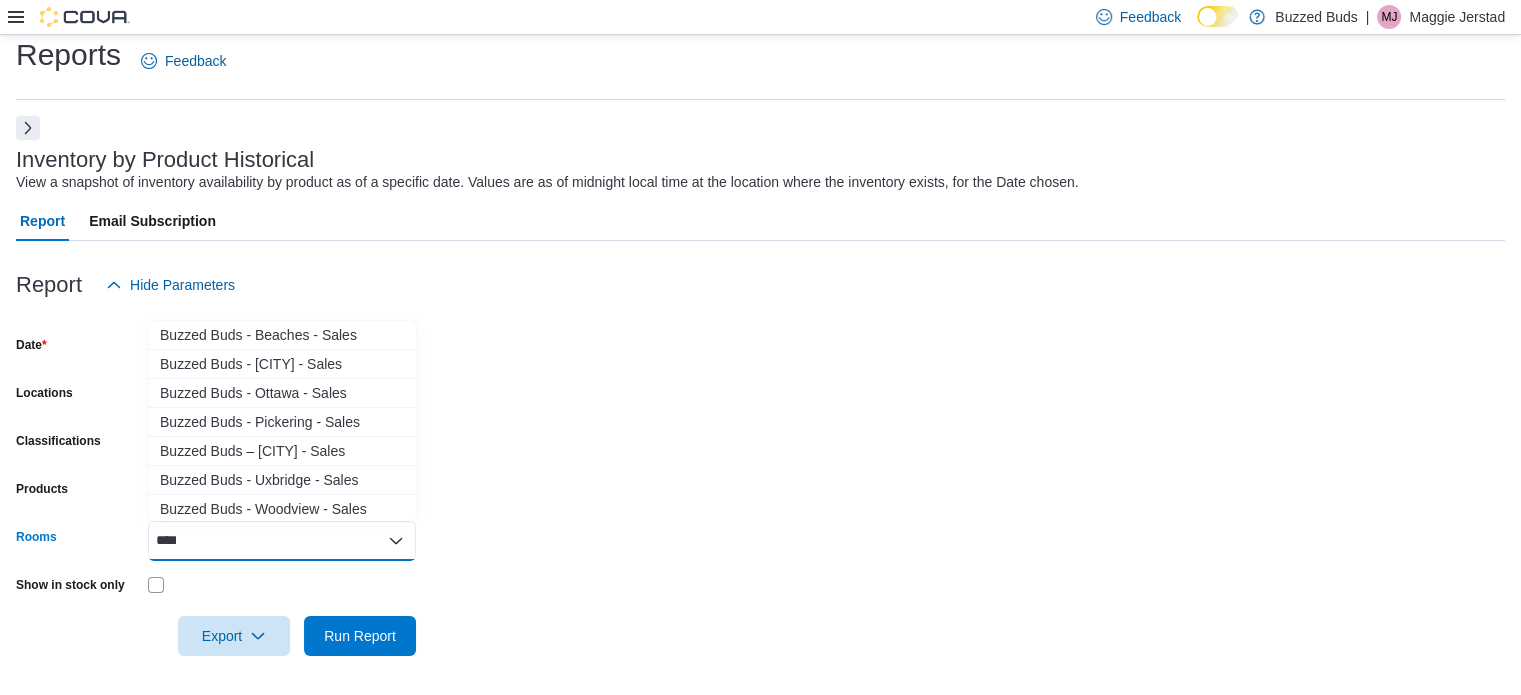 type on "*****" 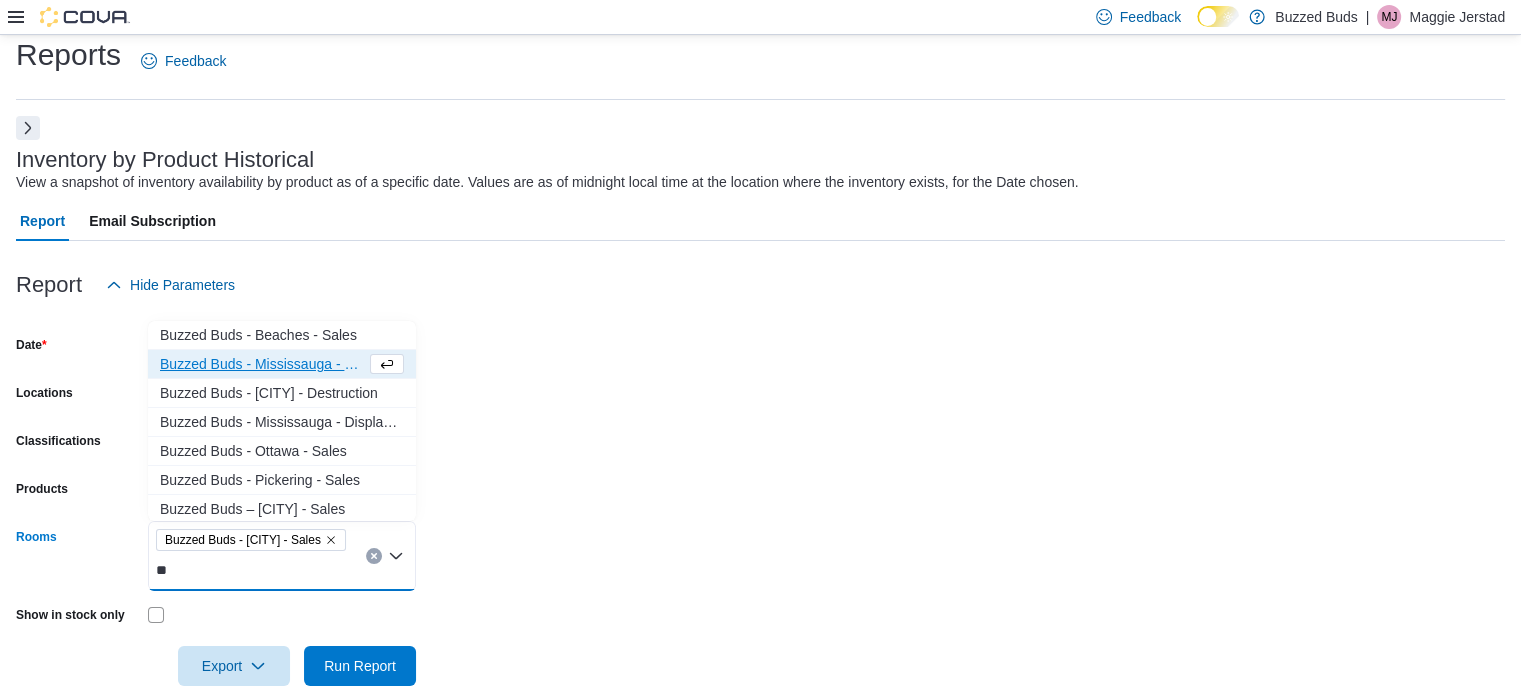 type on "***" 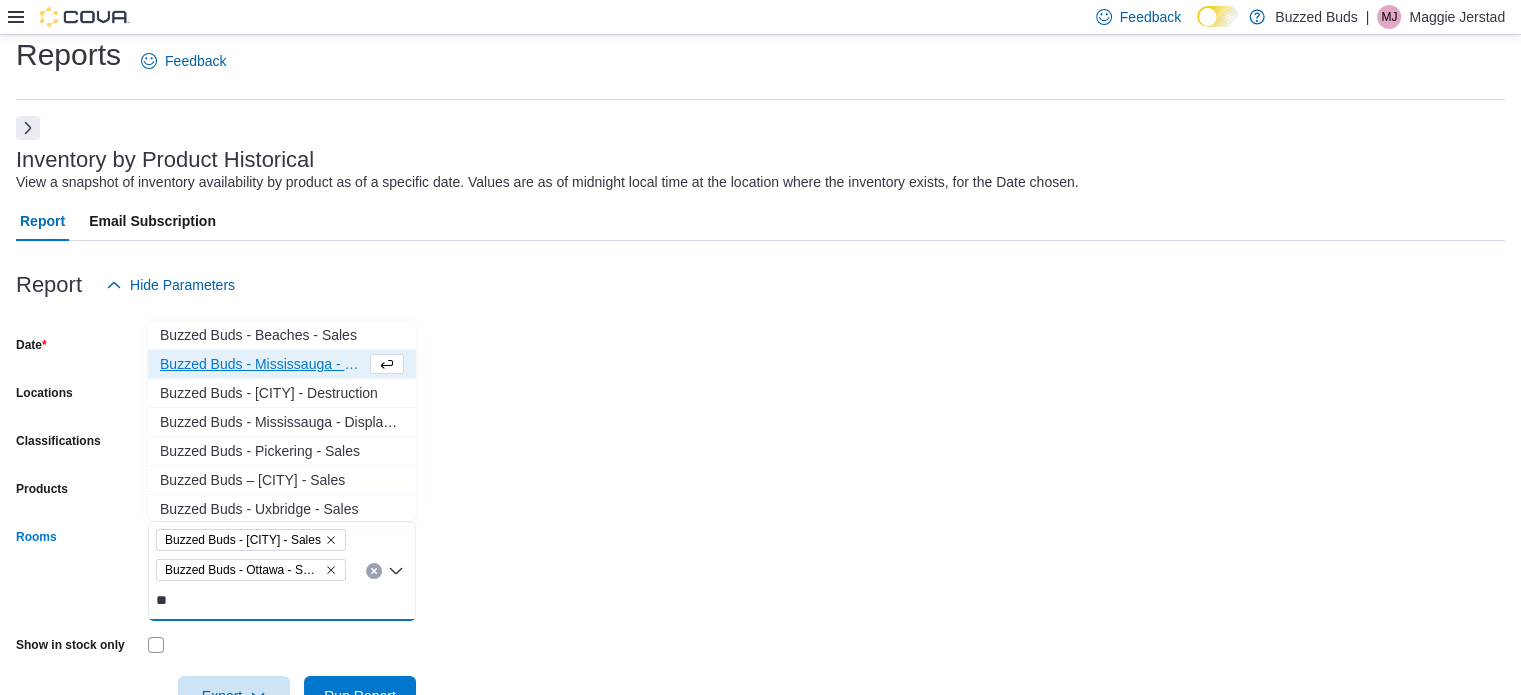 type on "***" 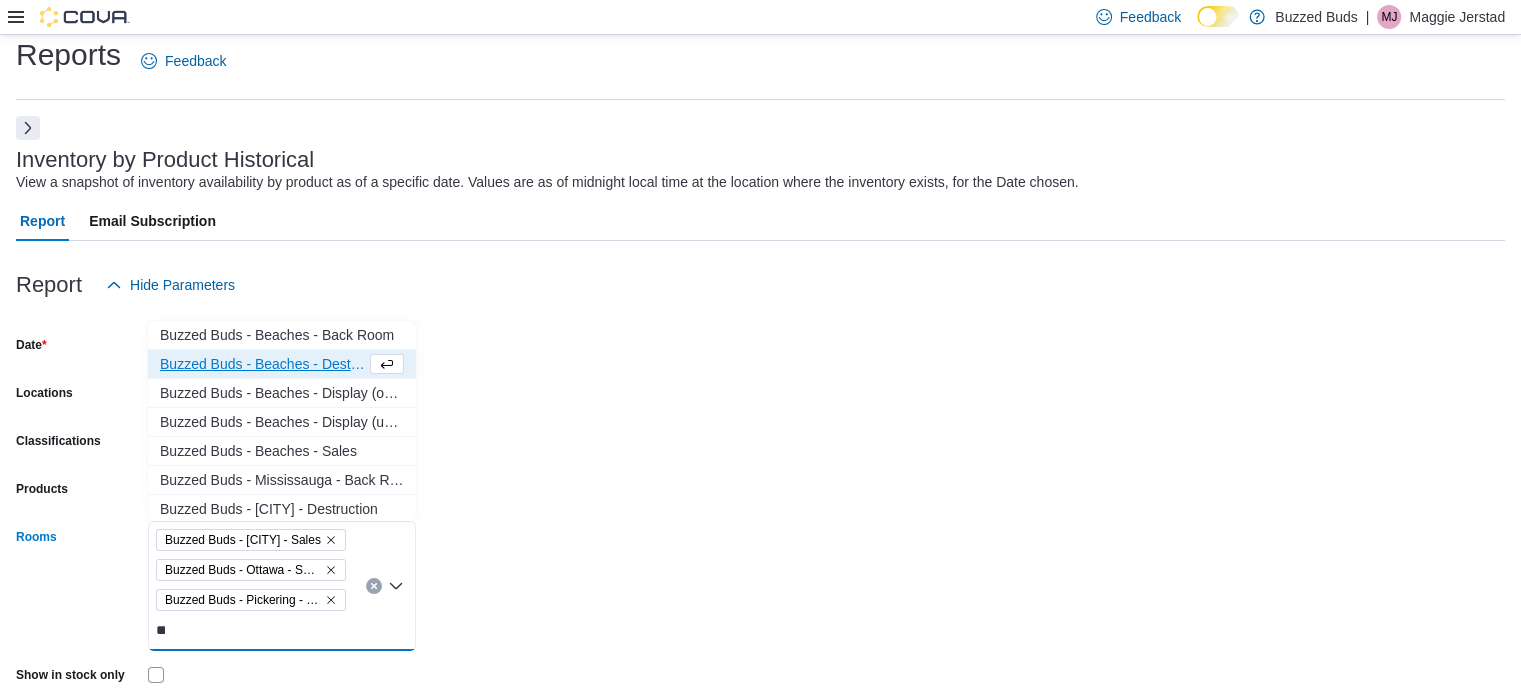 type on "***" 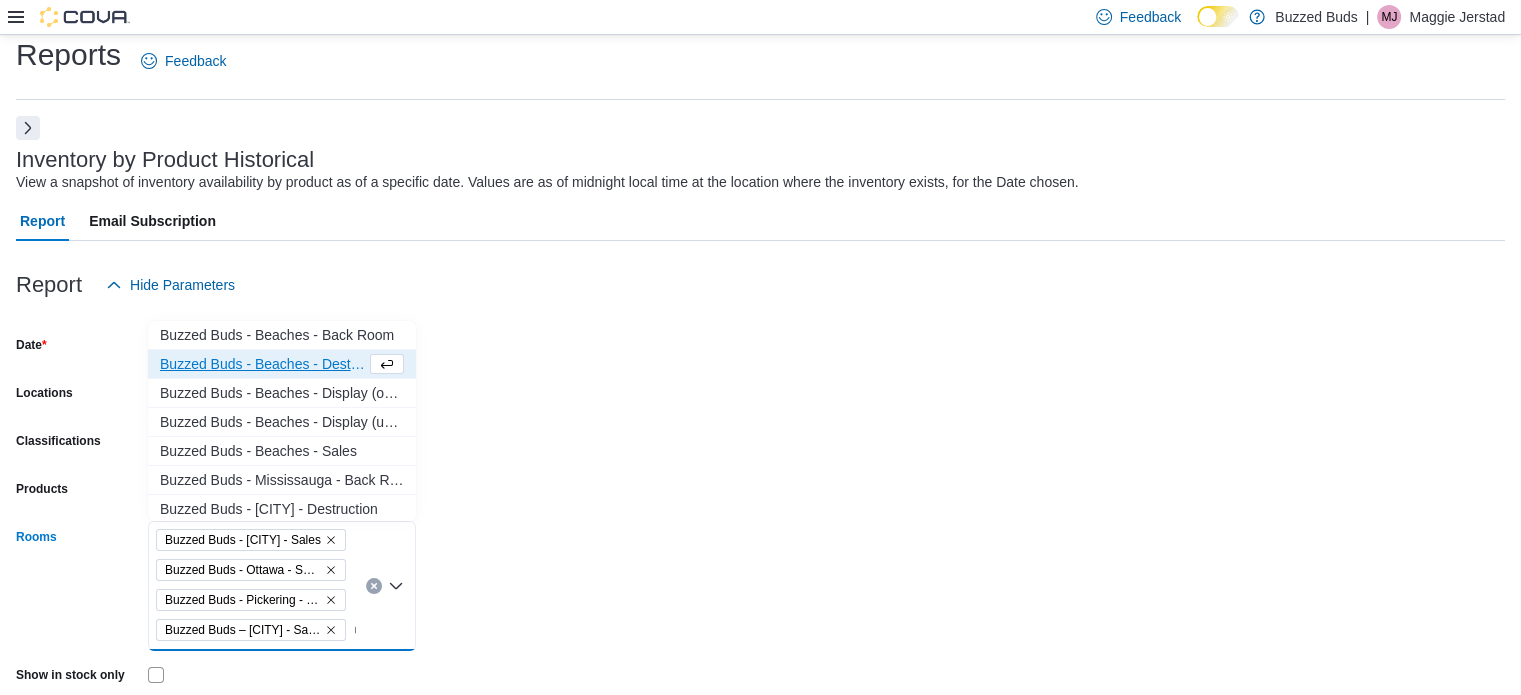 type on "***" 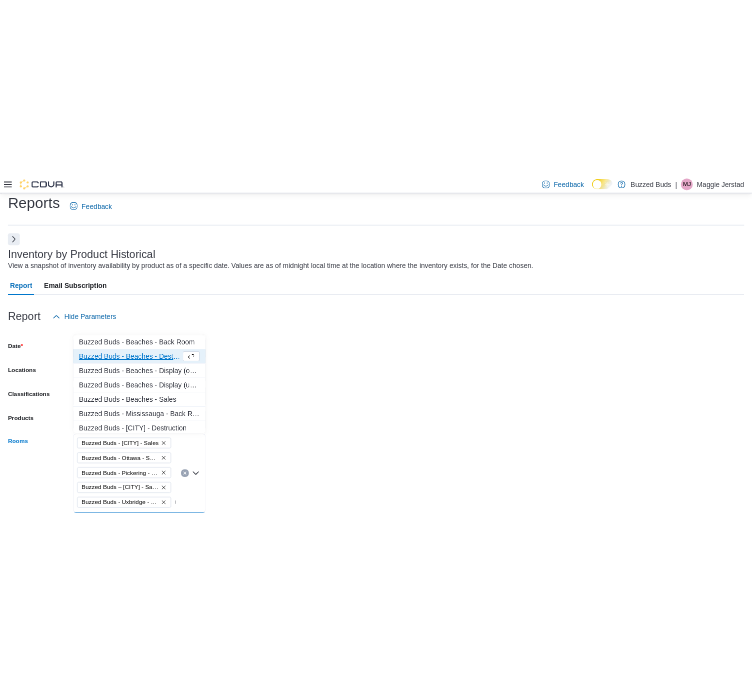 scroll, scrollTop: 19, scrollLeft: 0, axis: vertical 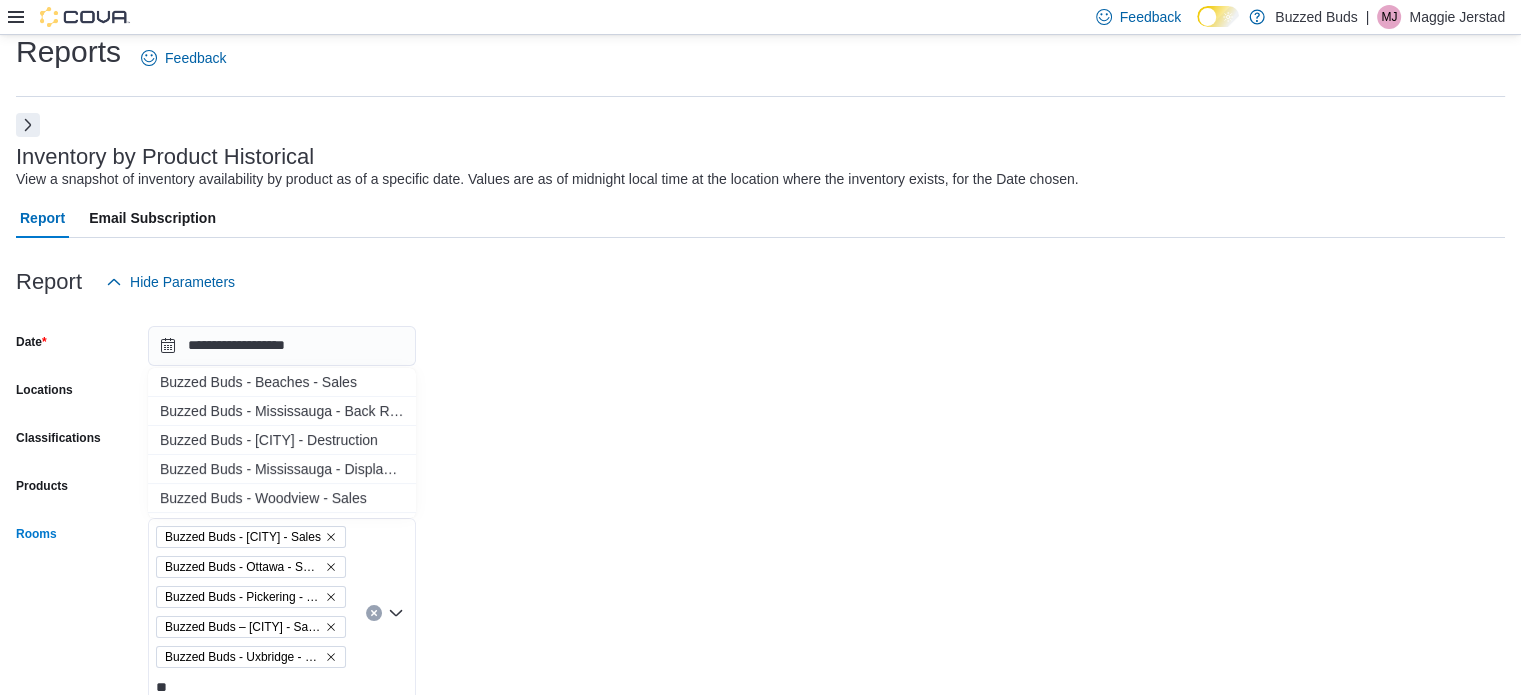 type on "***" 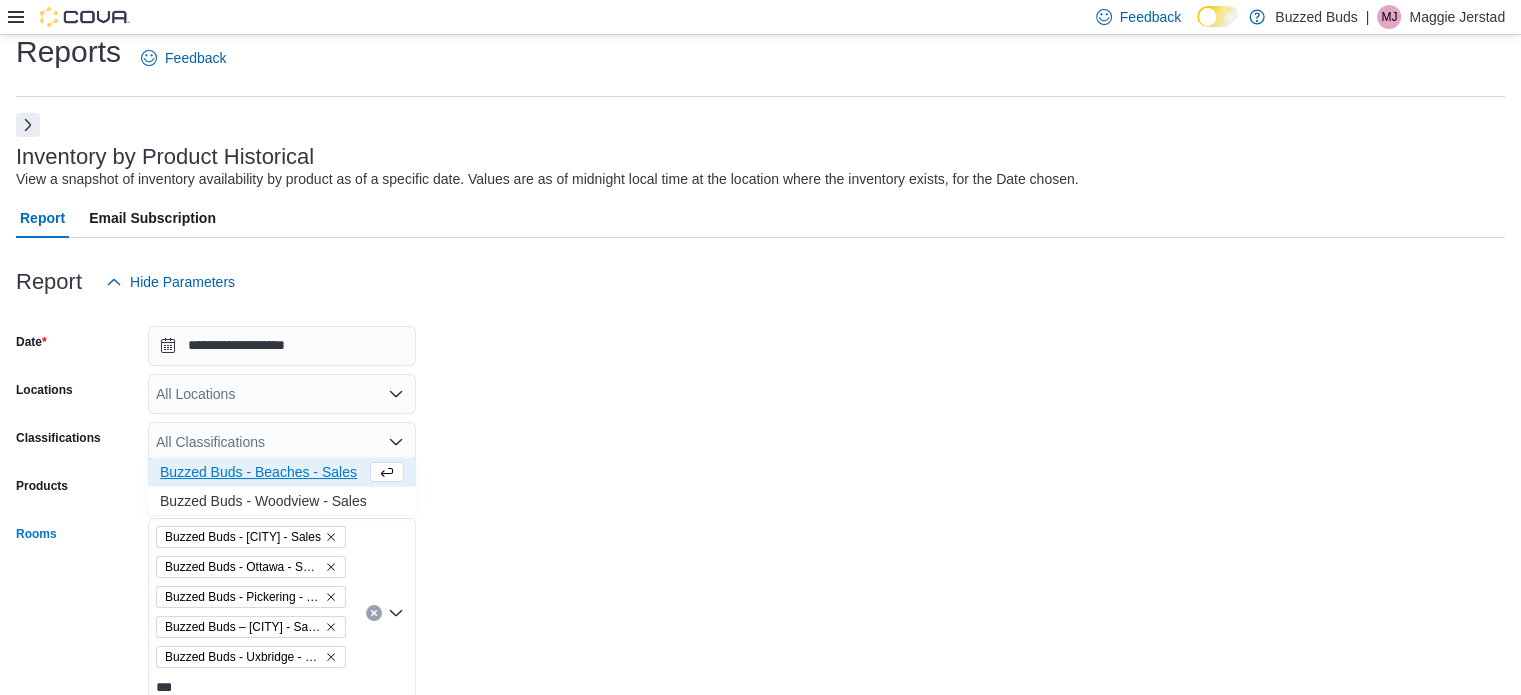 type 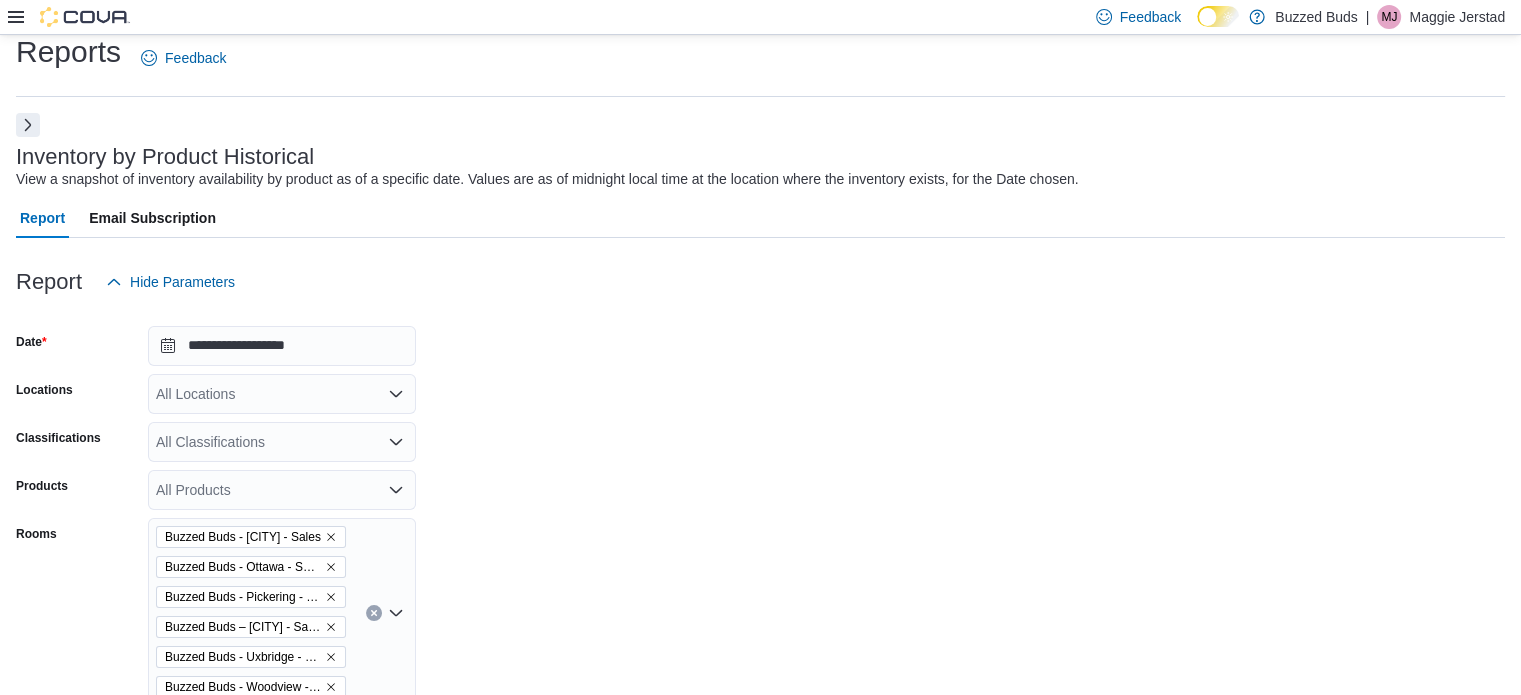 click on "**********" at bounding box center (760, 552) 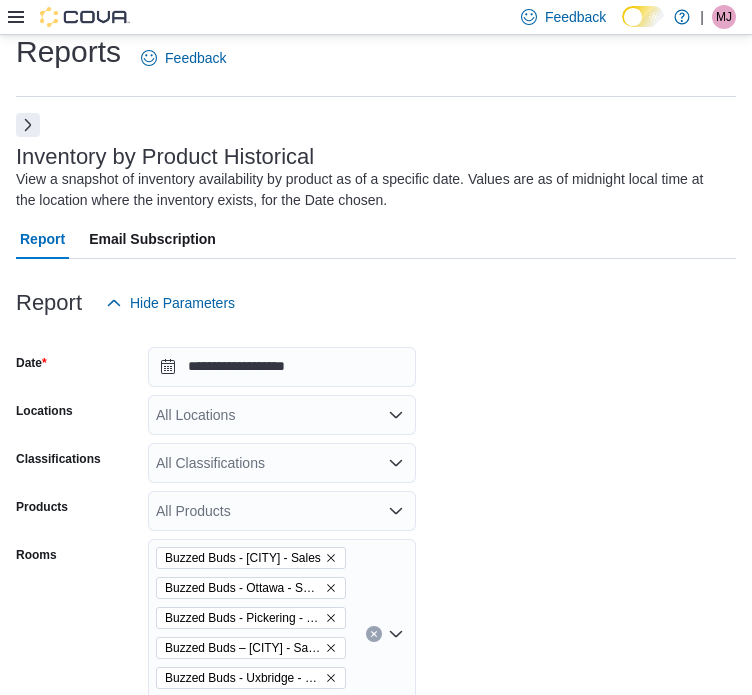 scroll, scrollTop: 187, scrollLeft: 0, axis: vertical 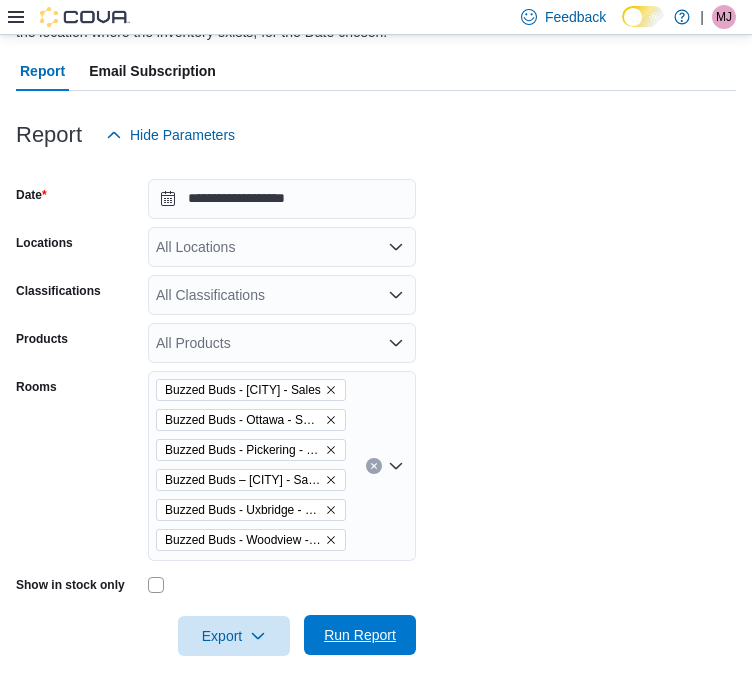 click on "Run Report" at bounding box center (360, 635) 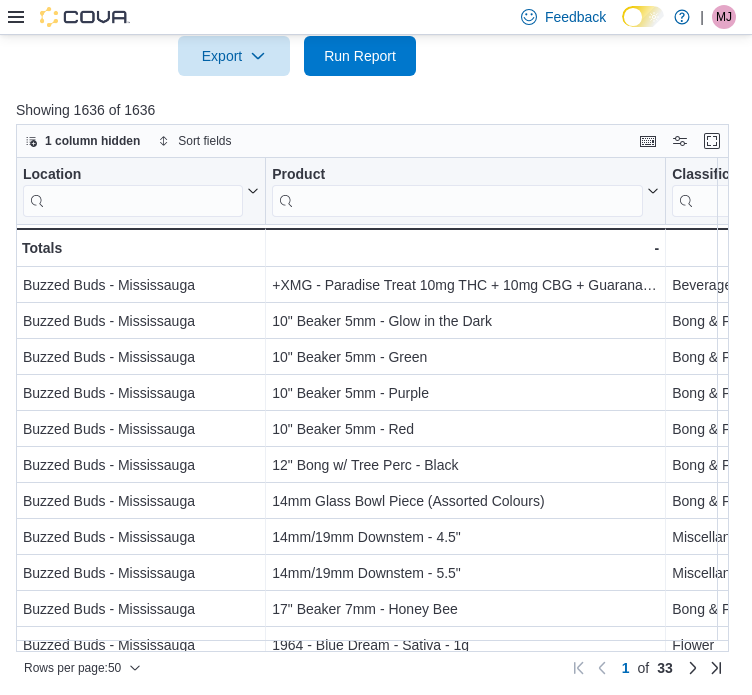 scroll, scrollTop: 768, scrollLeft: 0, axis: vertical 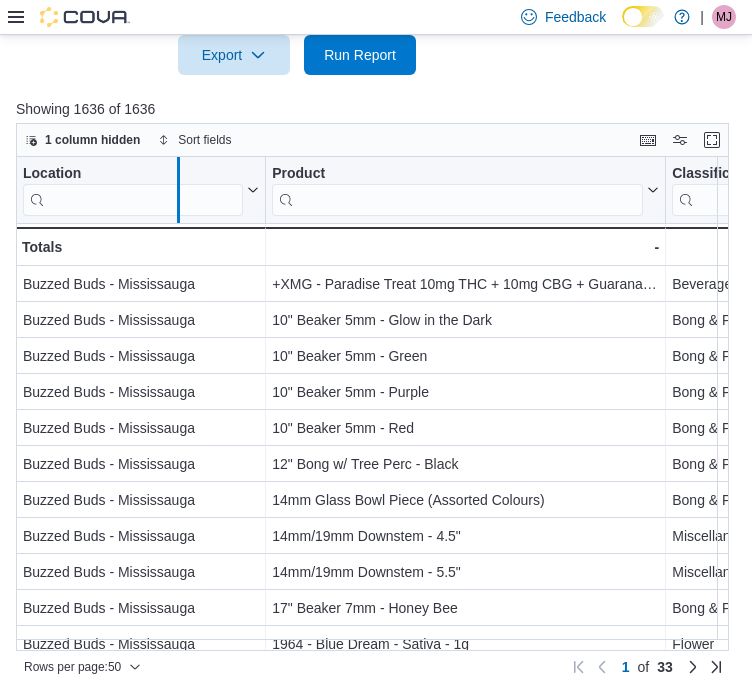 drag, startPoint x: 264, startPoint y: 183, endPoint x: 174, endPoint y: 203, distance: 92.19544 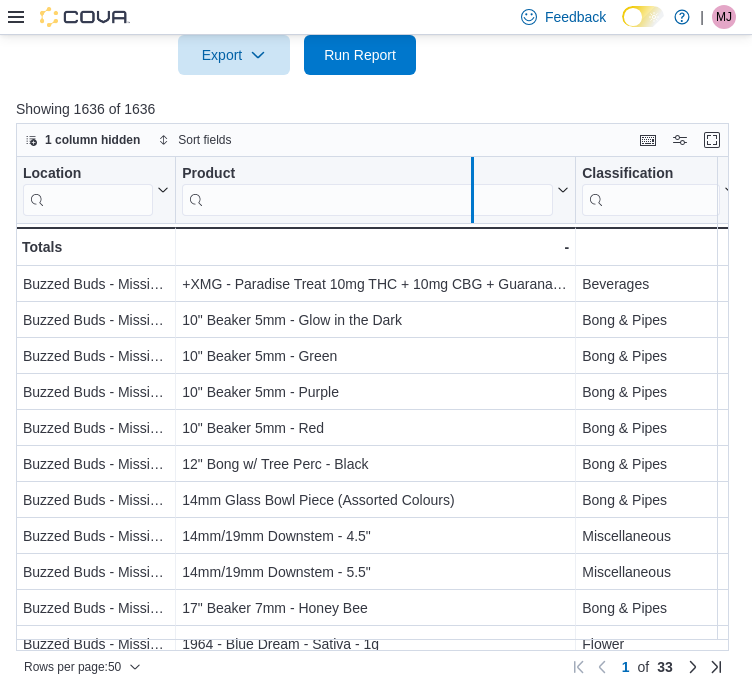 drag, startPoint x: 571, startPoint y: 183, endPoint x: 464, endPoint y: 201, distance: 108.503456 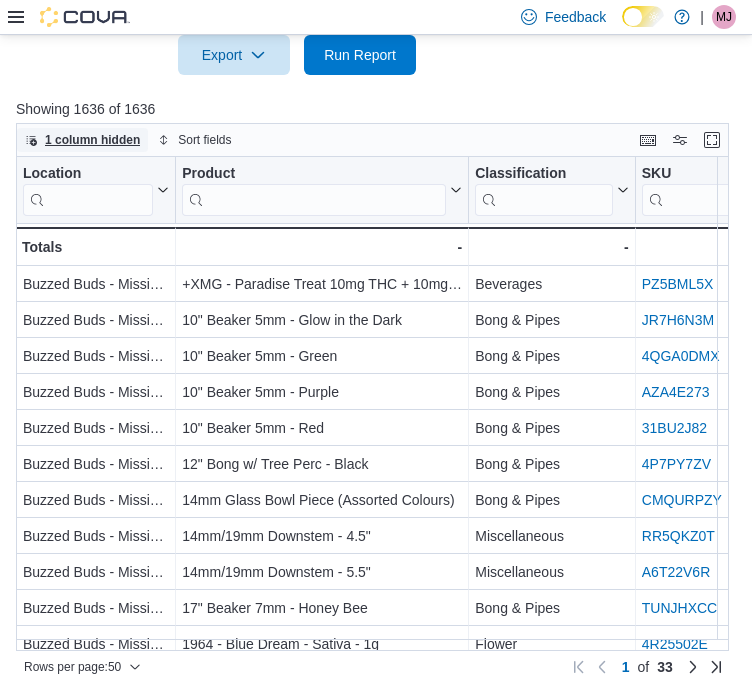 click on "1 column hidden" at bounding box center (82, 140) 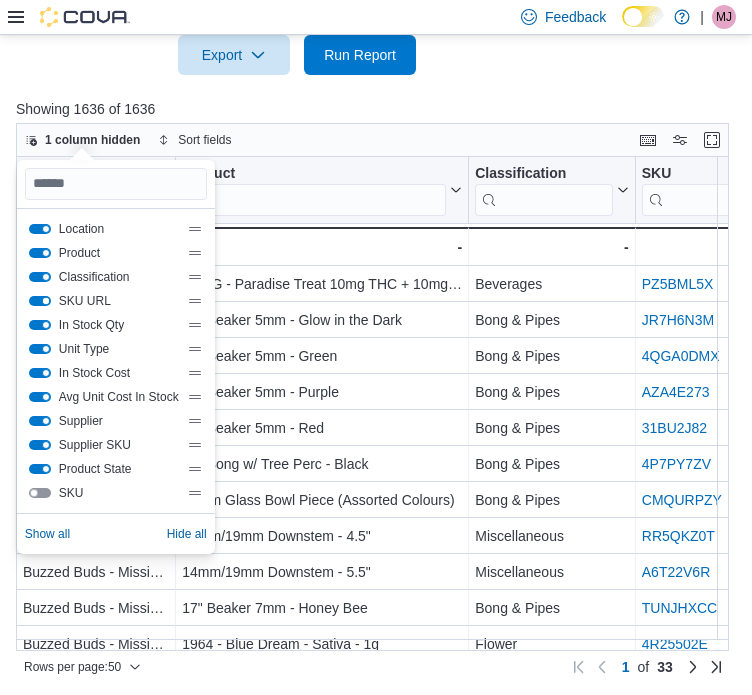 click at bounding box center (40, 301) 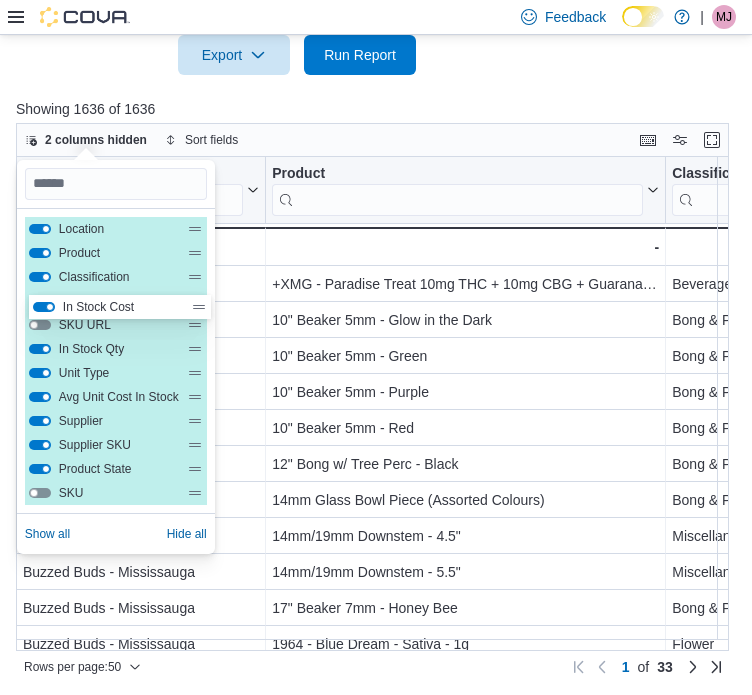 drag, startPoint x: 72, startPoint y: 370, endPoint x: 75, endPoint y: 294, distance: 76.05919 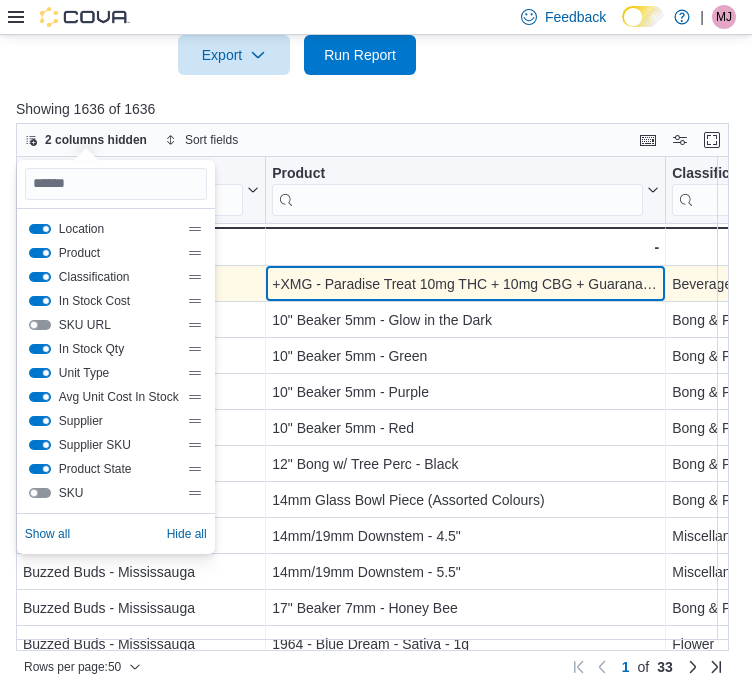 click on "+XMG - Paradise Treat 10mg THC + 10mg CBG + Guarana - Hybrid - 355ml -  Product, column 2, row 1" at bounding box center (466, 284) 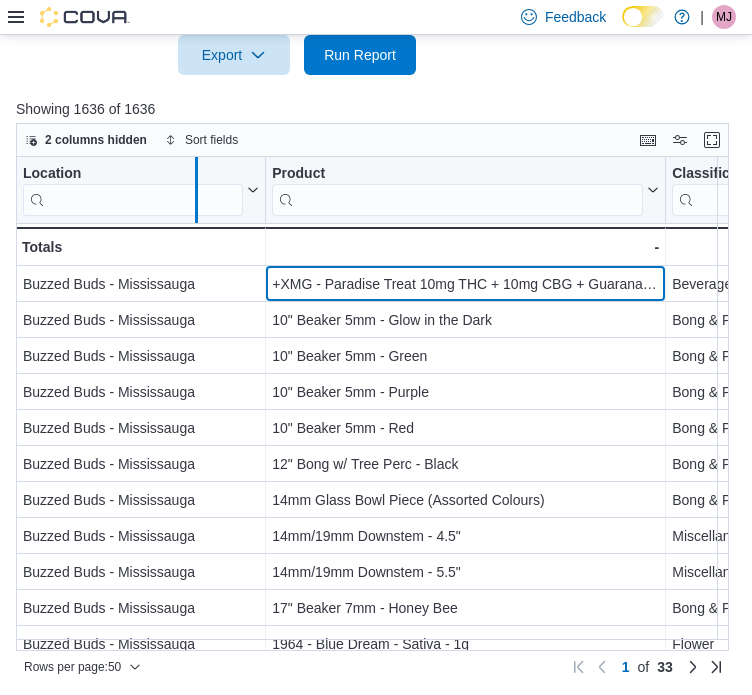 drag, startPoint x: 264, startPoint y: 195, endPoint x: 175, endPoint y: 218, distance: 91.92388 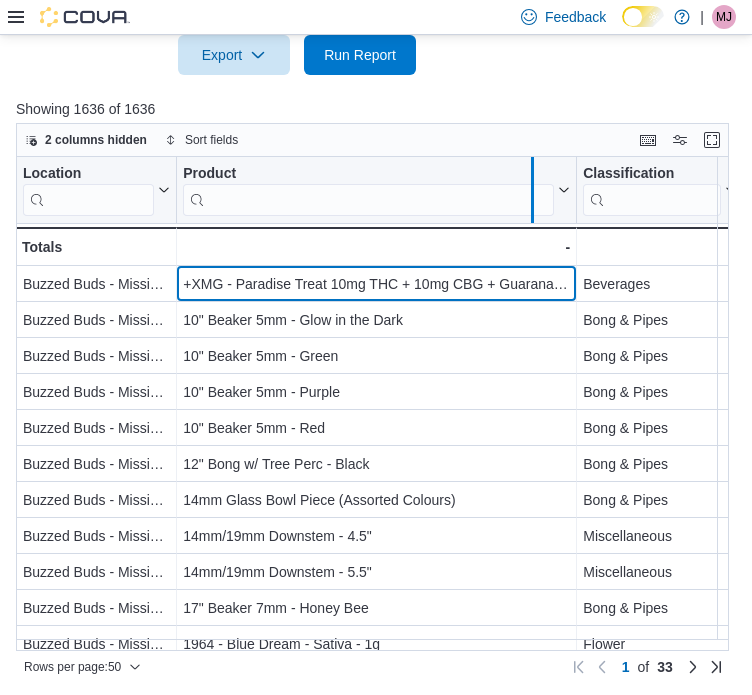 drag, startPoint x: 570, startPoint y: 183, endPoint x: 496, endPoint y: 206, distance: 77.491936 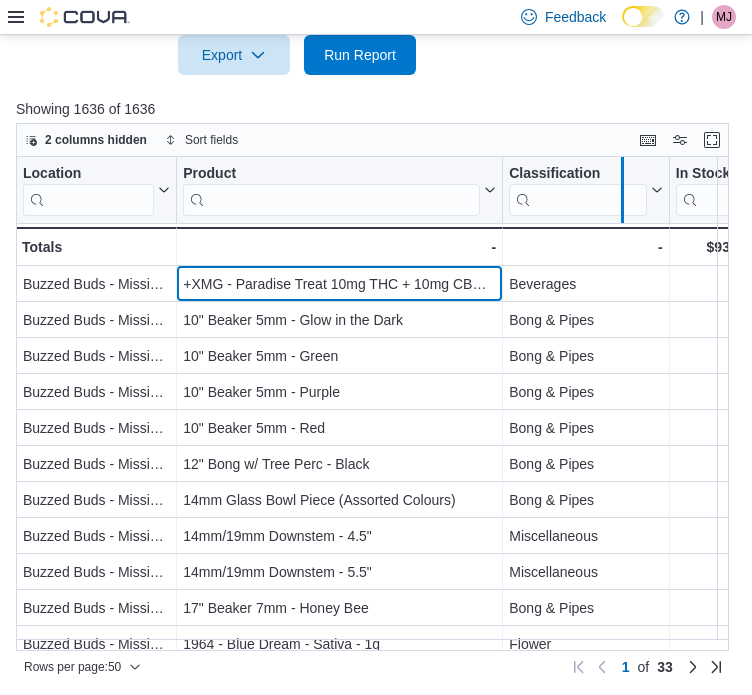 drag, startPoint x: 668, startPoint y: 171, endPoint x: 621, endPoint y: 195, distance: 52.773098 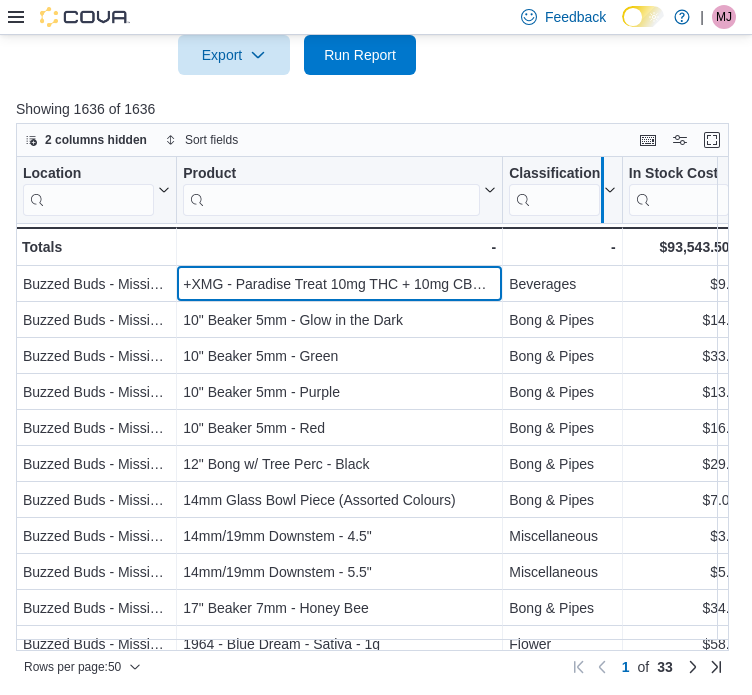 drag, startPoint x: 627, startPoint y: 190, endPoint x: 607, endPoint y: 190, distance: 20 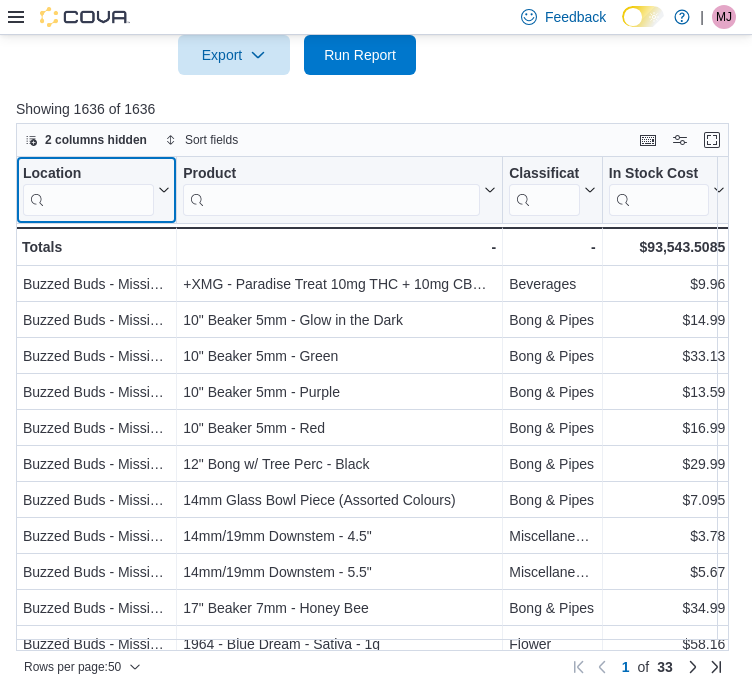 click at bounding box center (88, 199) 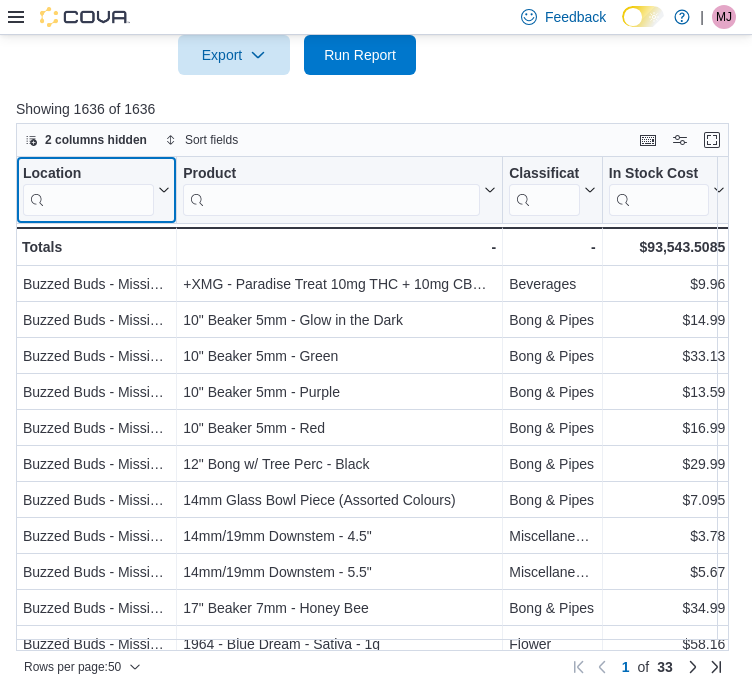click at bounding box center (88, 199) 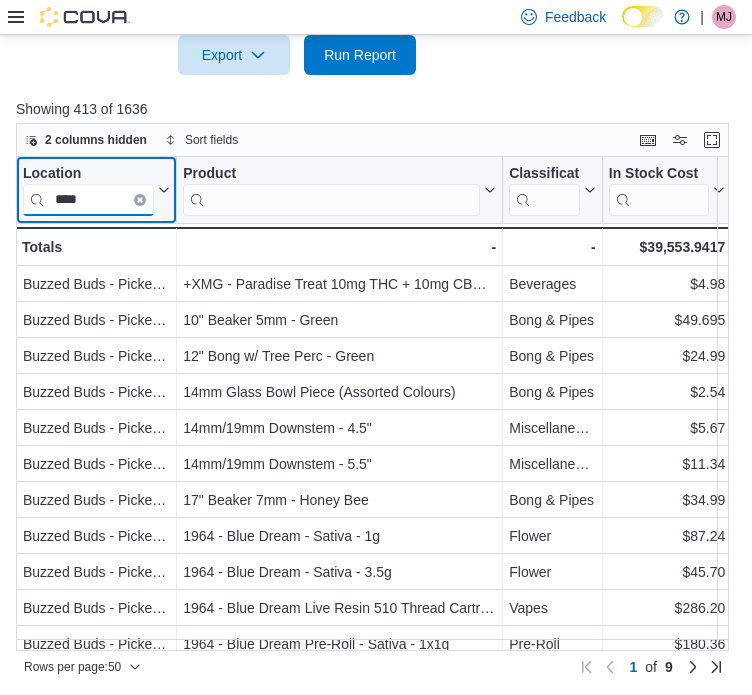 type on "****" 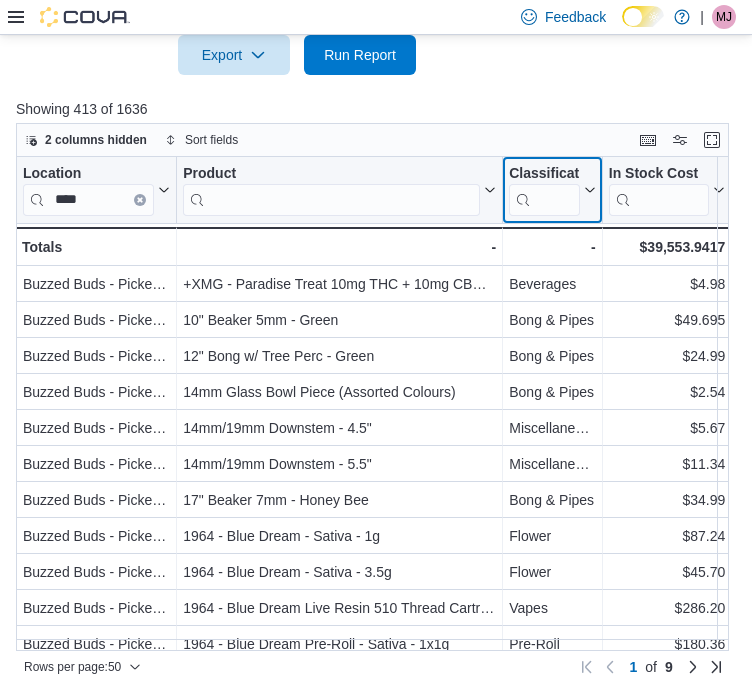 click at bounding box center (544, 199) 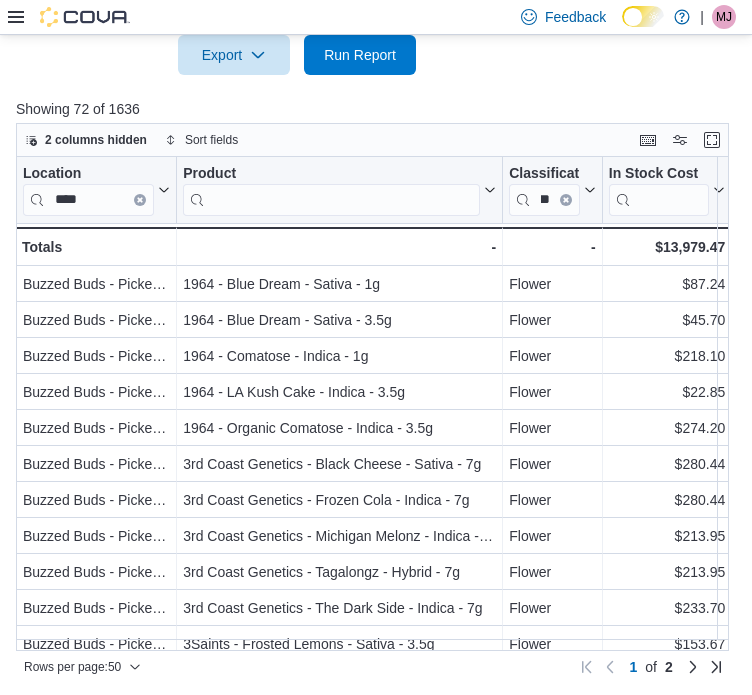 scroll, scrollTop: 0, scrollLeft: 0, axis: both 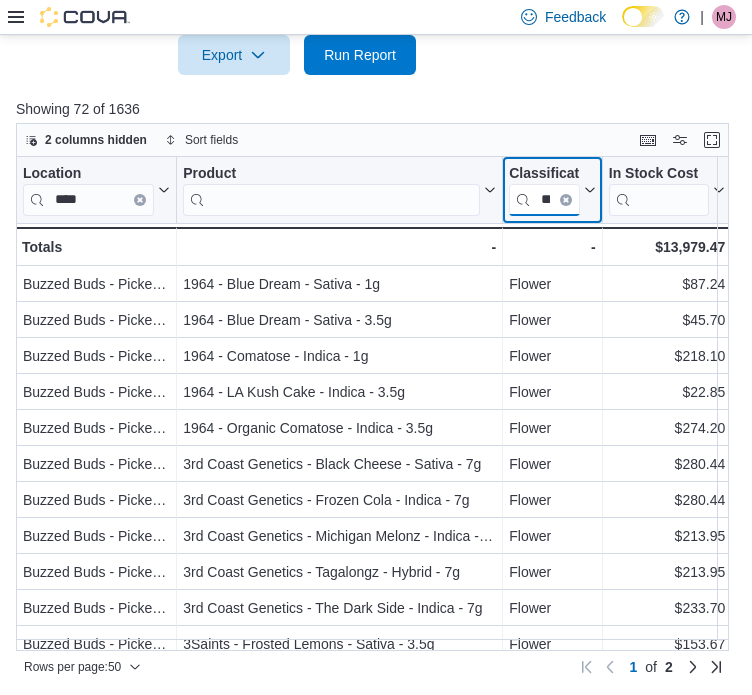 type on "*" 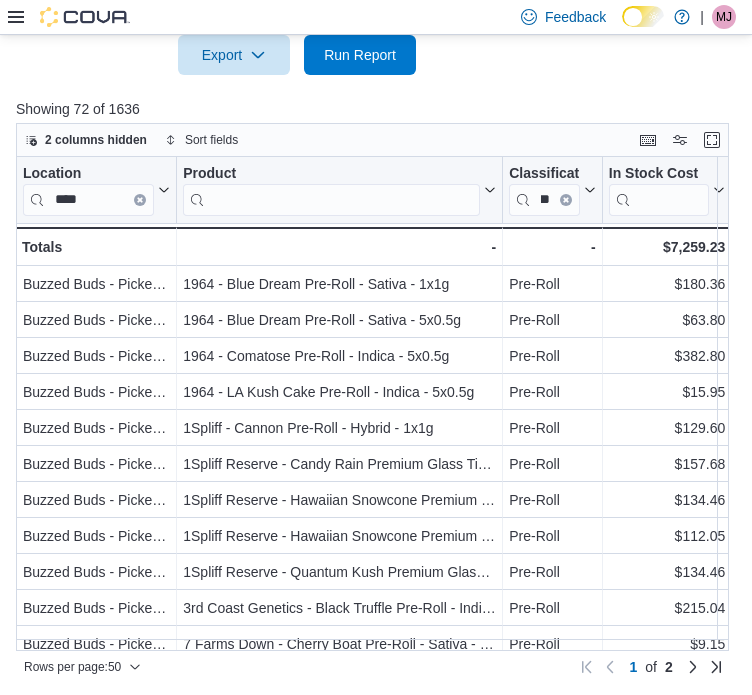 scroll, scrollTop: 0, scrollLeft: 0, axis: both 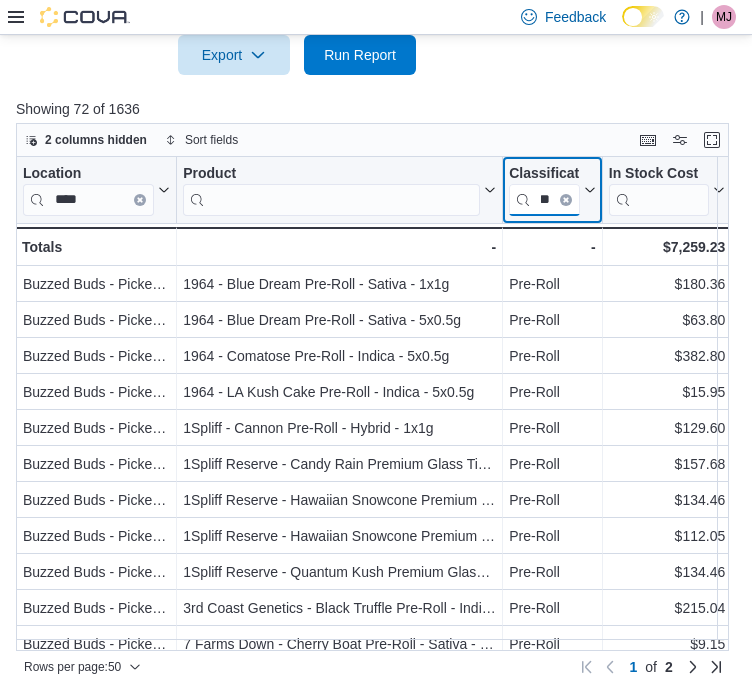 type on "*" 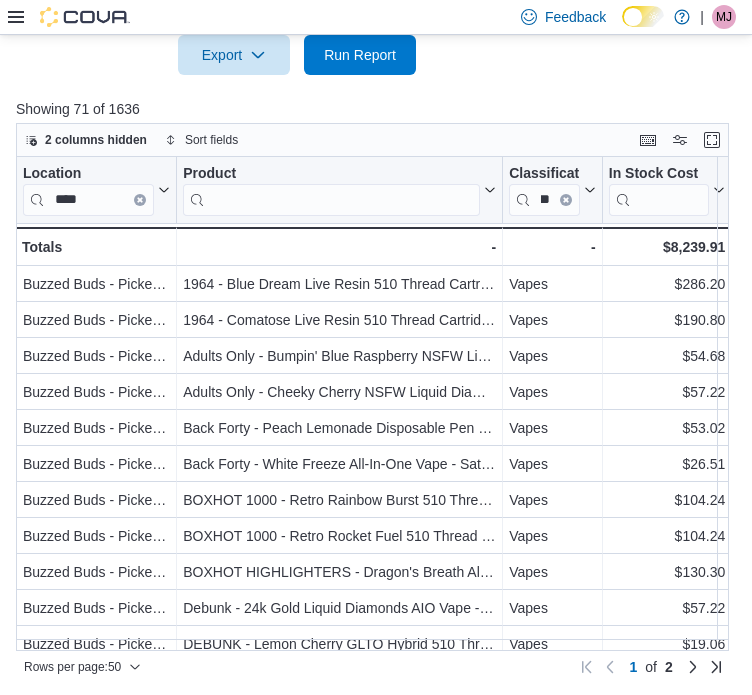 scroll, scrollTop: 0, scrollLeft: 0, axis: both 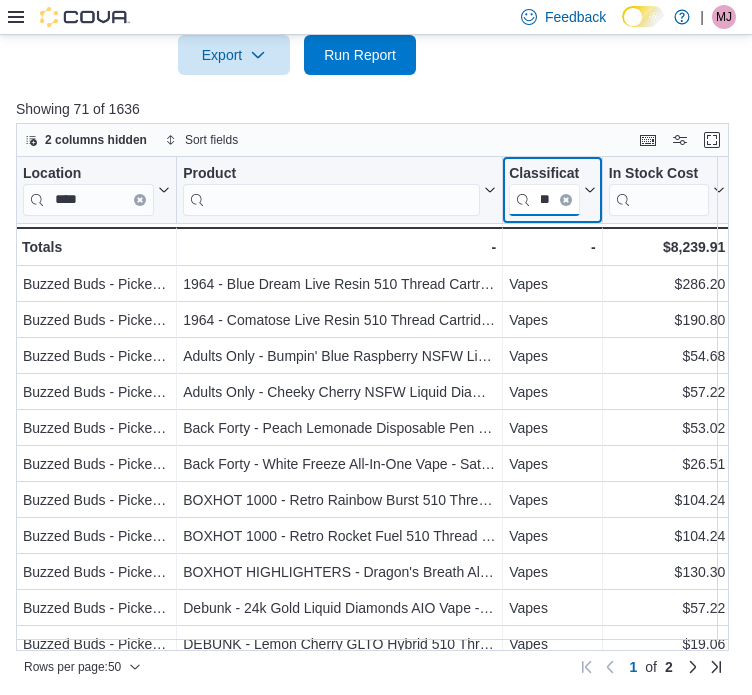 type on "*" 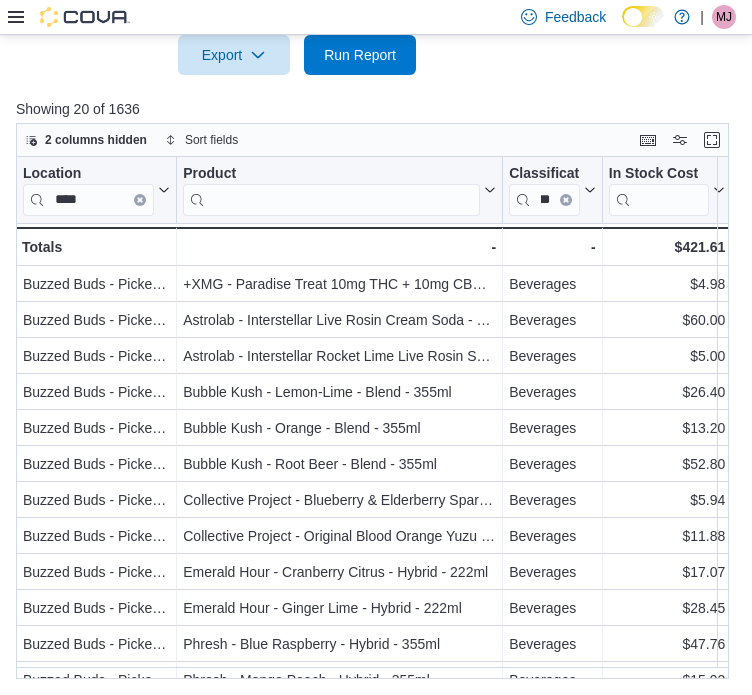 scroll, scrollTop: 0, scrollLeft: 0, axis: both 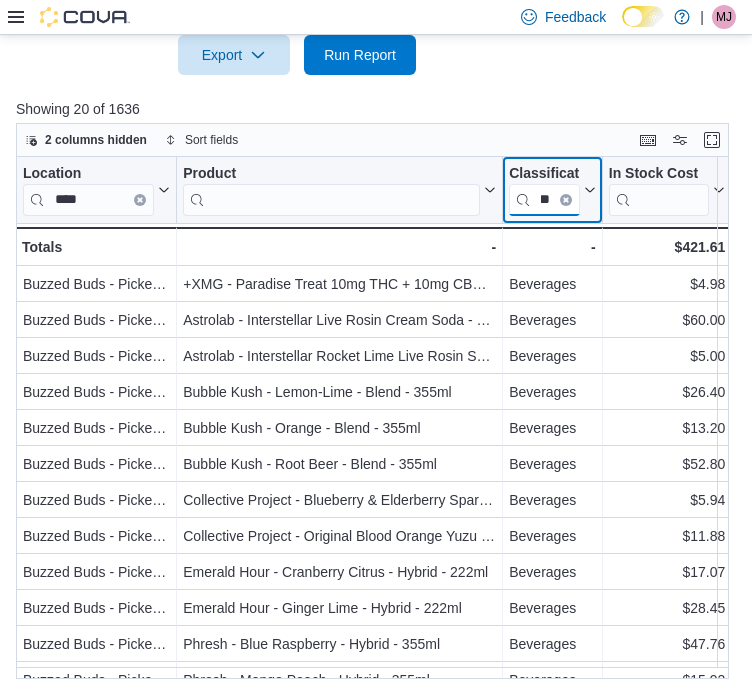 type on "*" 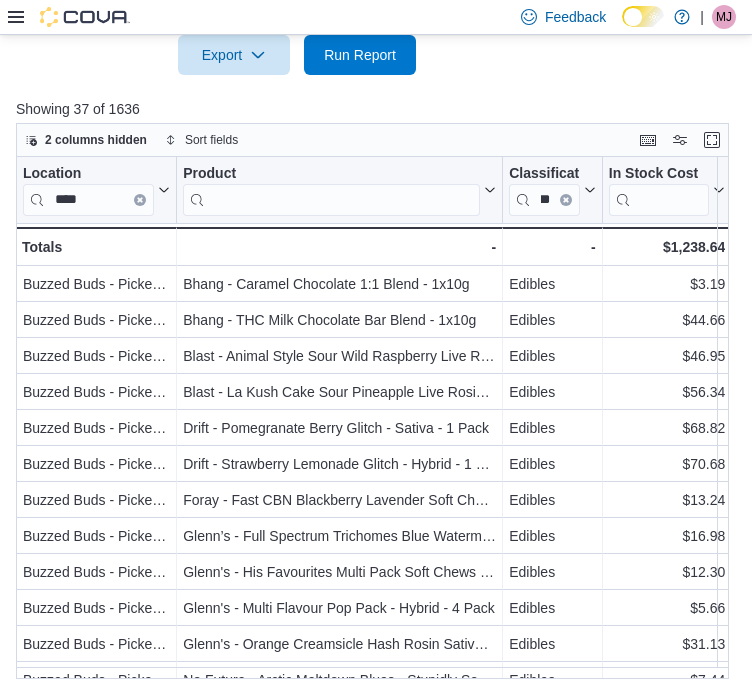 scroll, scrollTop: 0, scrollLeft: 0, axis: both 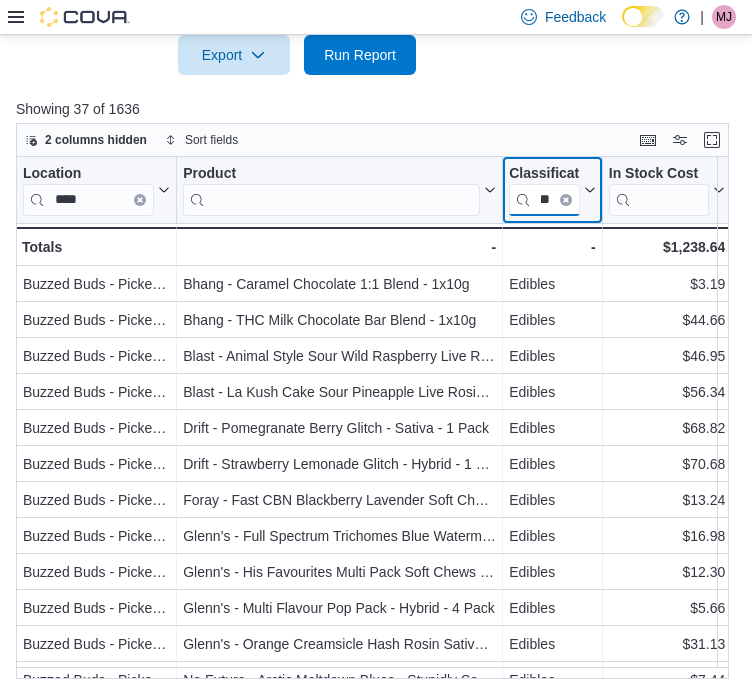 type on "*" 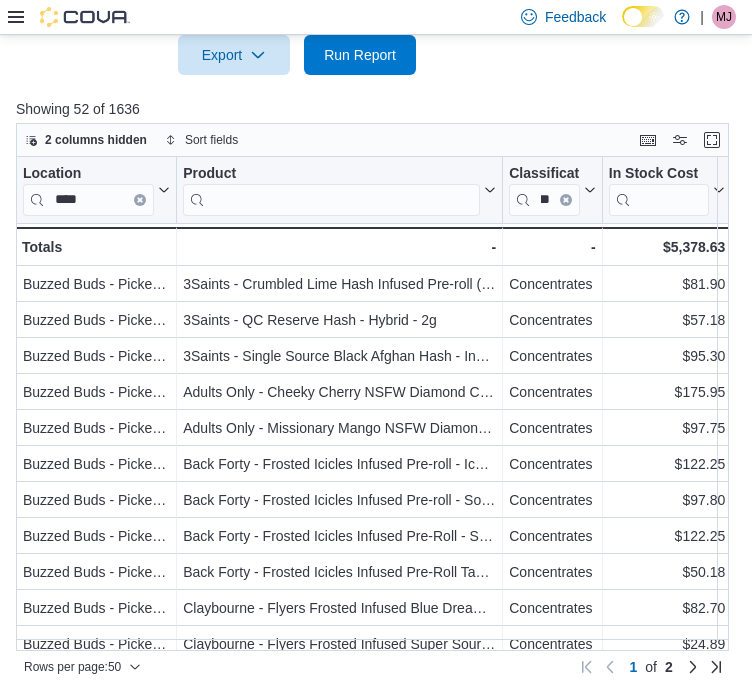 scroll, scrollTop: 0, scrollLeft: 0, axis: both 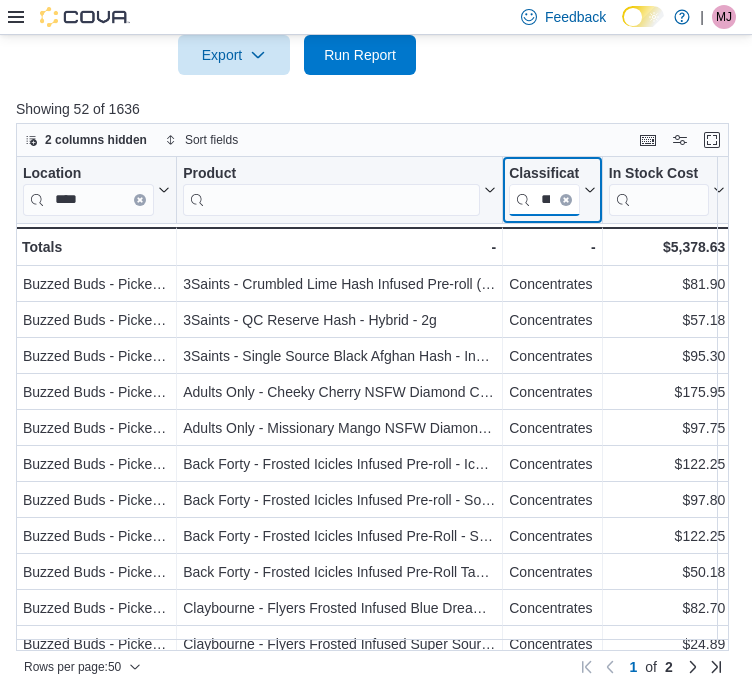click on "******" at bounding box center [544, 199] 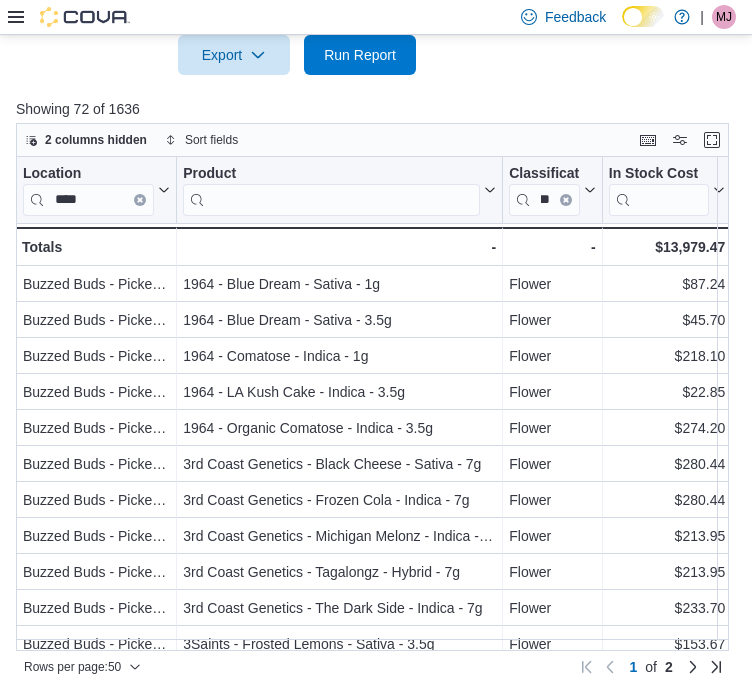 scroll, scrollTop: 0, scrollLeft: 0, axis: both 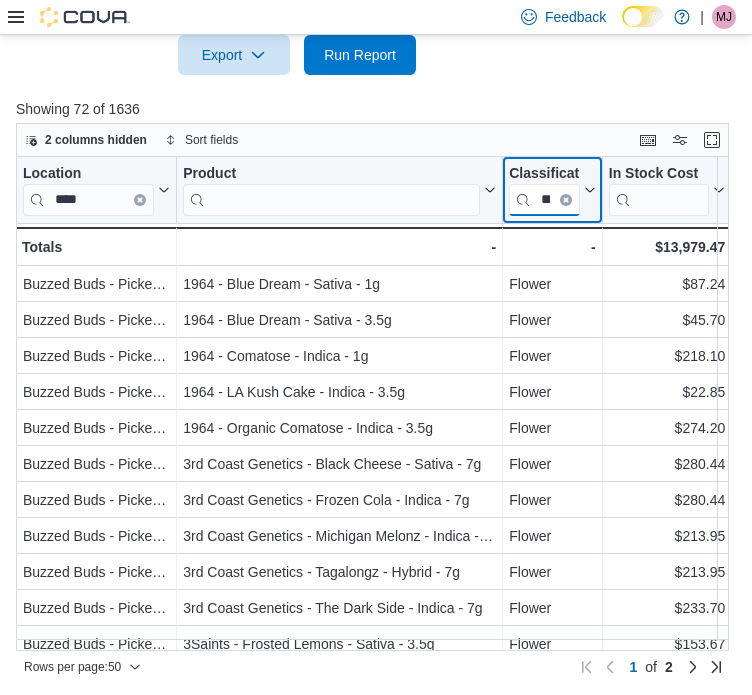 type on "*" 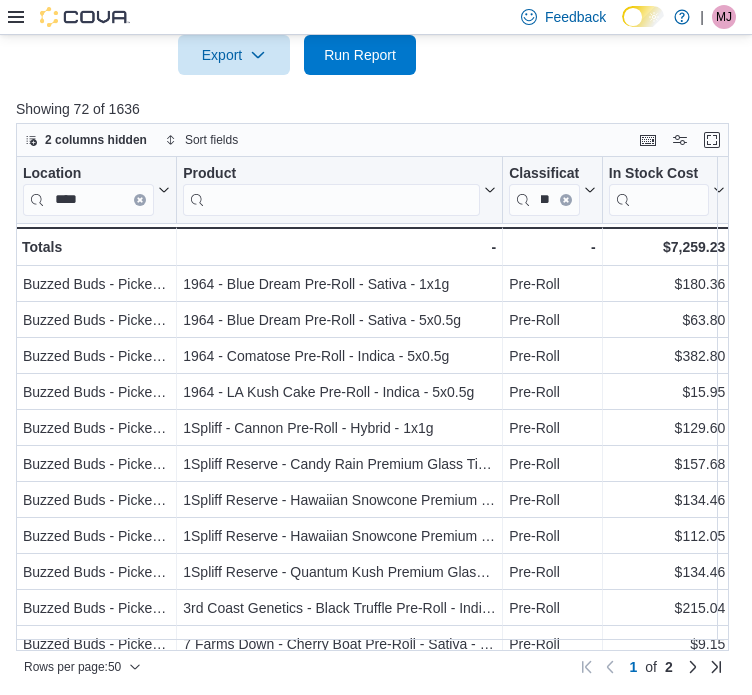 scroll, scrollTop: 0, scrollLeft: 0, axis: both 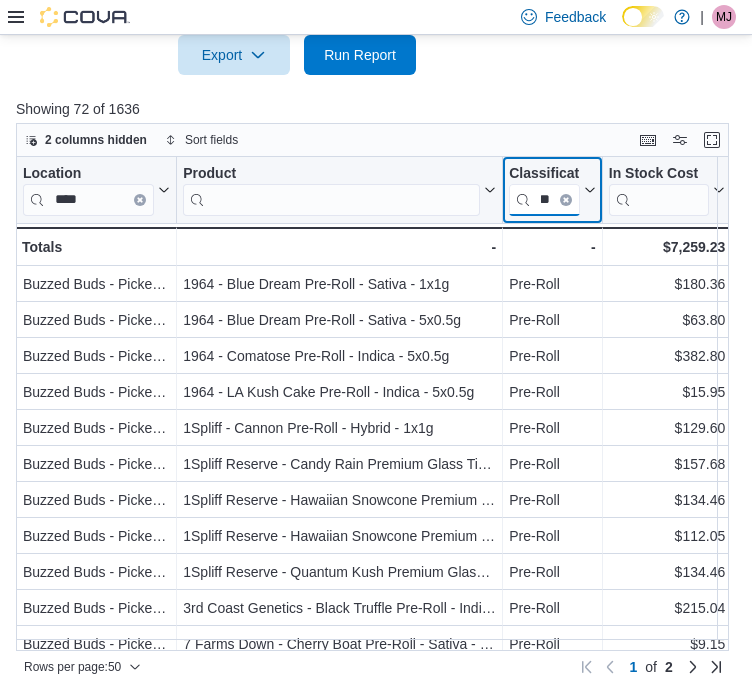 type on "*" 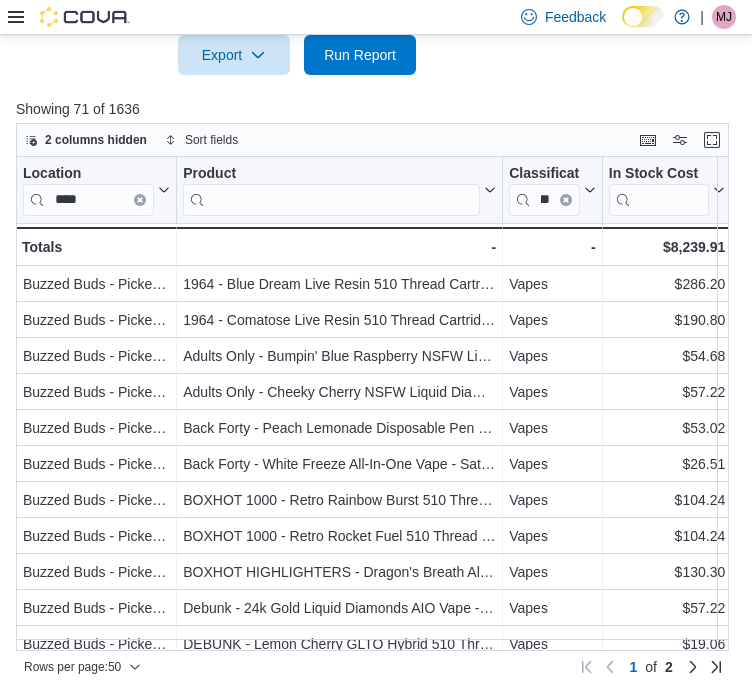 scroll, scrollTop: 0, scrollLeft: 0, axis: both 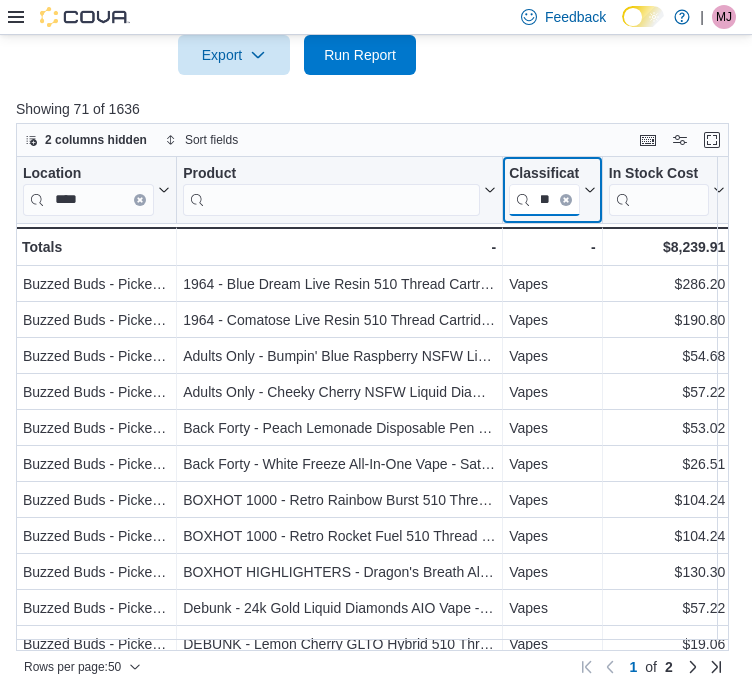 type on "*" 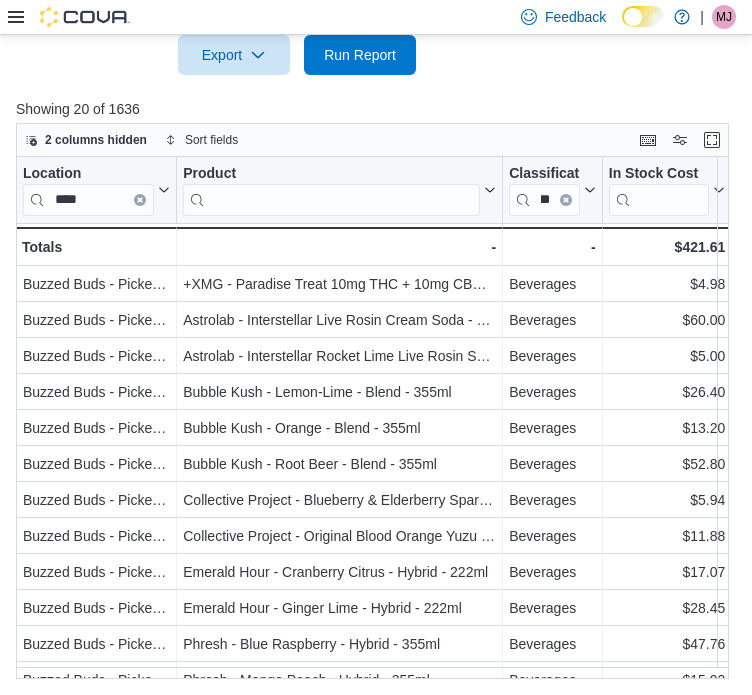 scroll, scrollTop: 0, scrollLeft: 0, axis: both 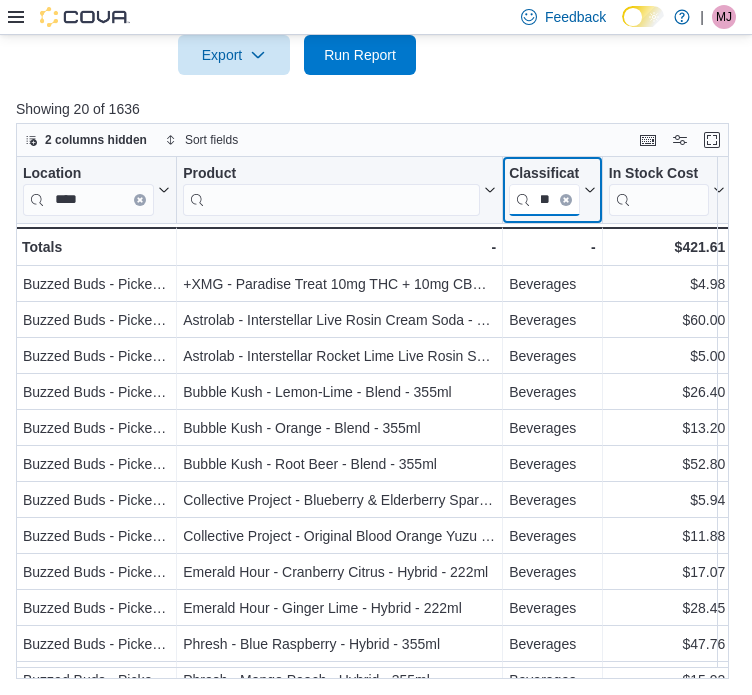 type on "*" 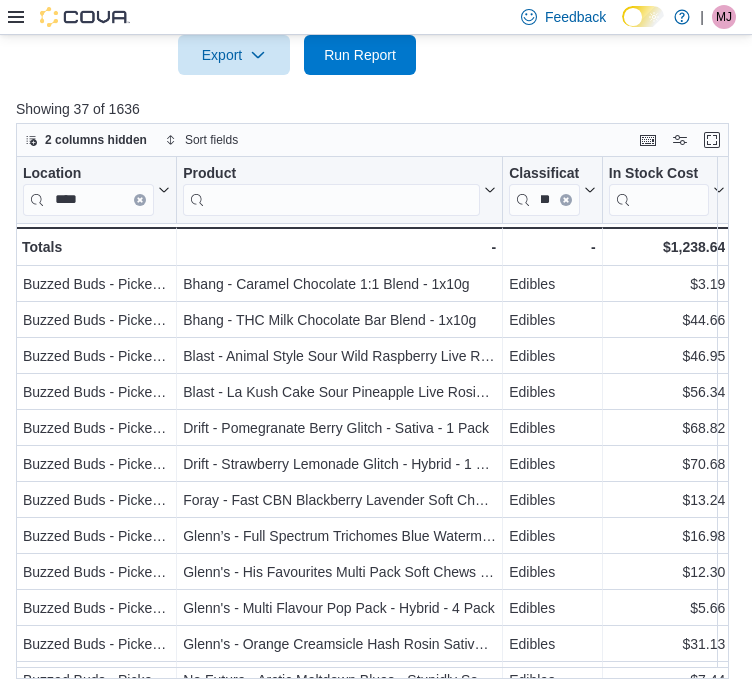 scroll, scrollTop: 0, scrollLeft: 0, axis: both 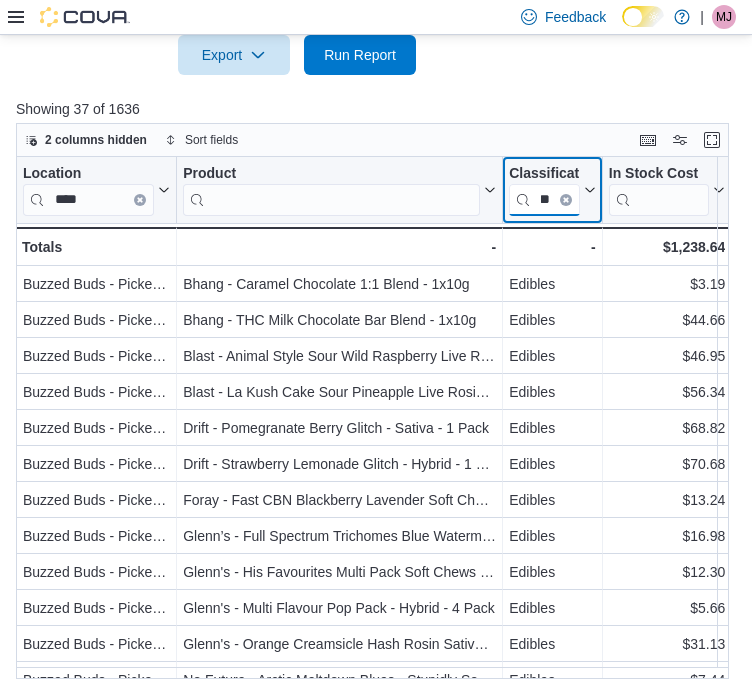 type on "*" 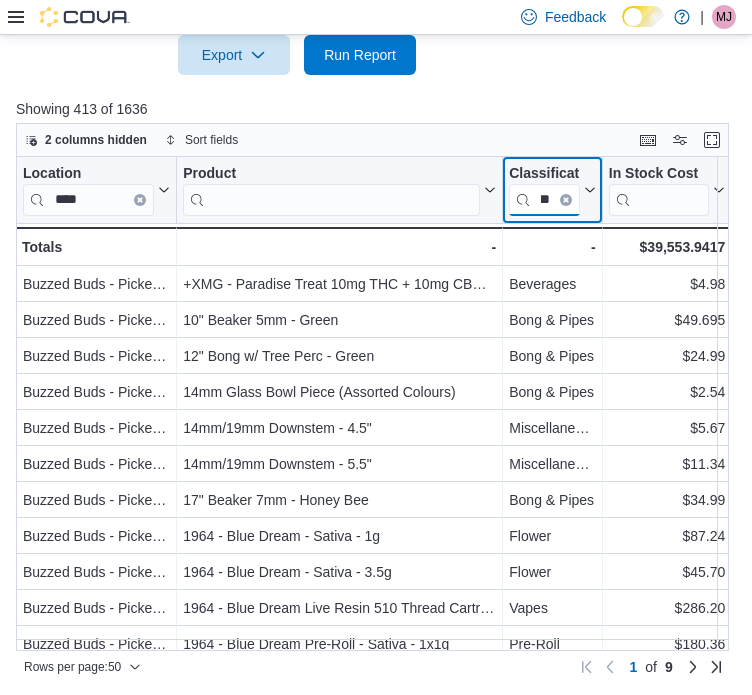 scroll, scrollTop: 0, scrollLeft: 35, axis: horizontal 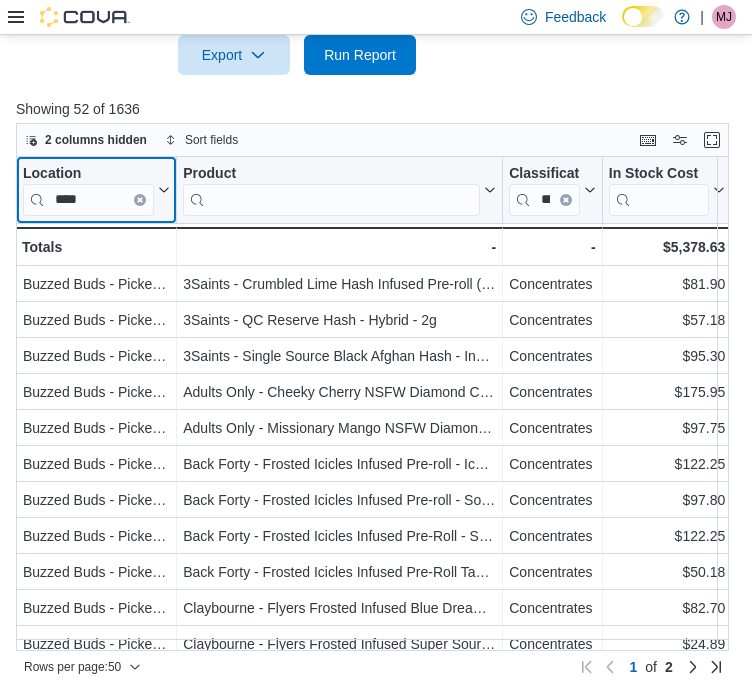 click on "****" at bounding box center [88, 199] 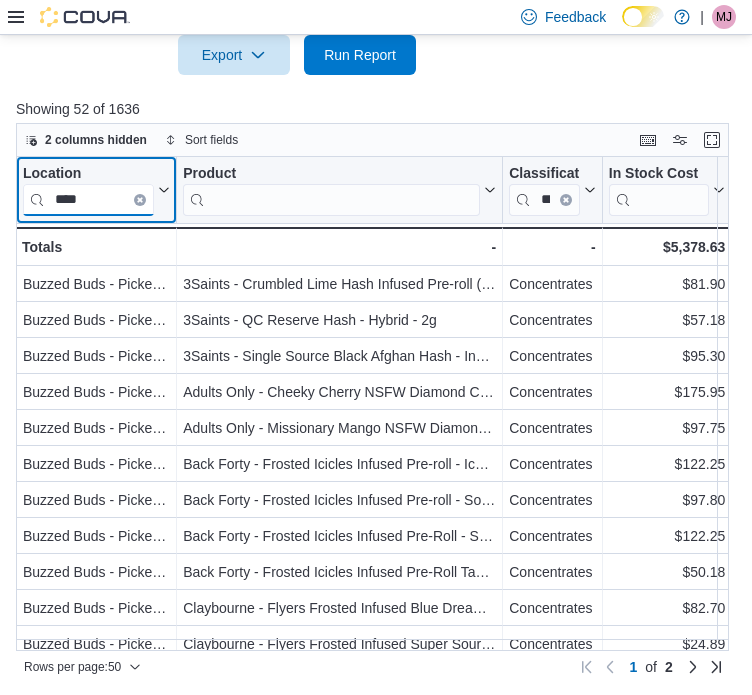 click on "****" at bounding box center (88, 199) 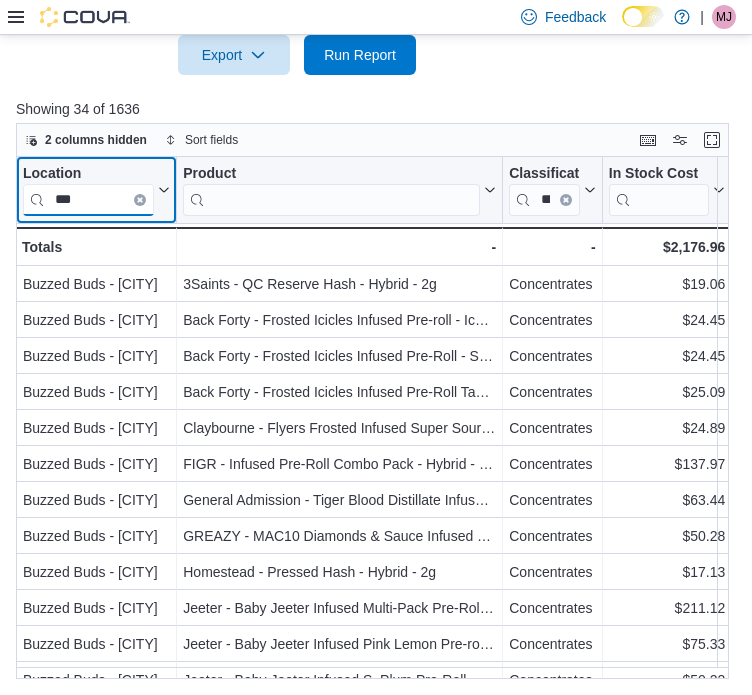 type on "***" 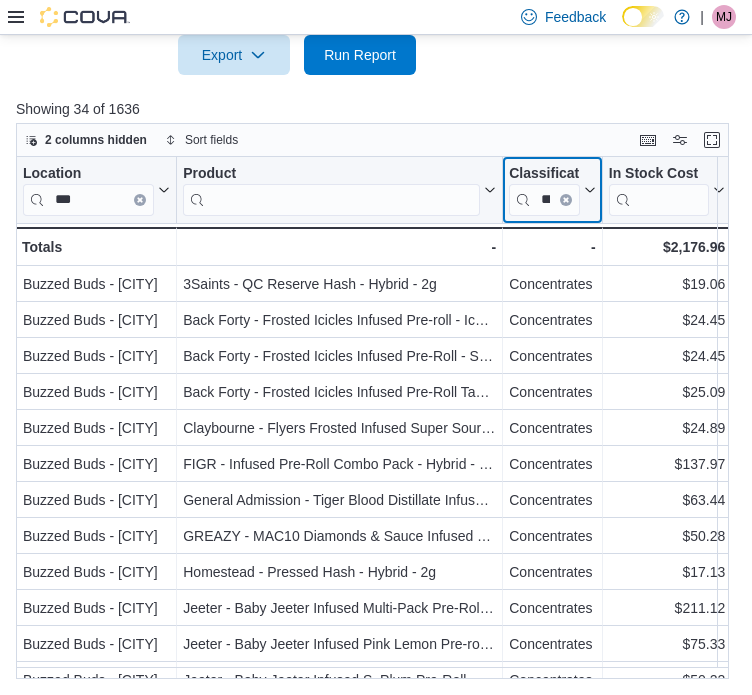 click on "******" at bounding box center [544, 199] 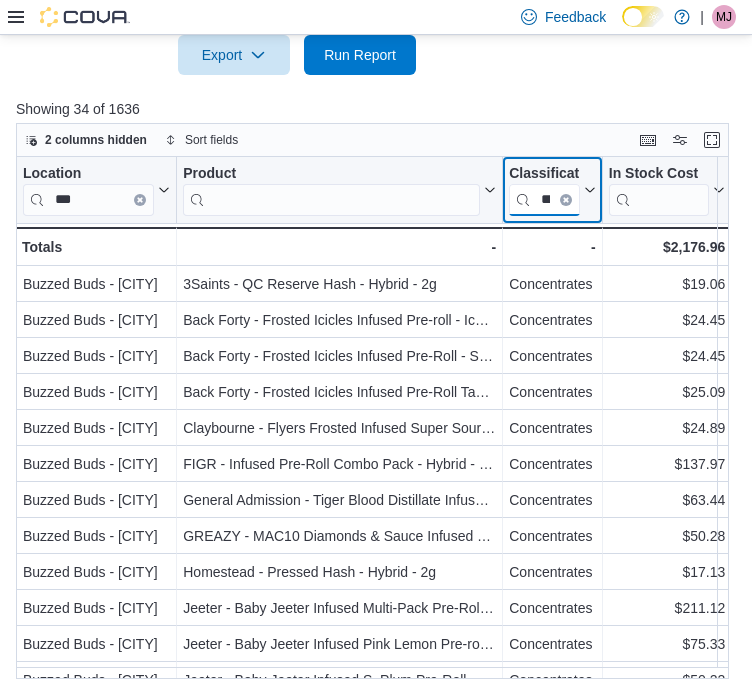 scroll, scrollTop: 0, scrollLeft: 32, axis: horizontal 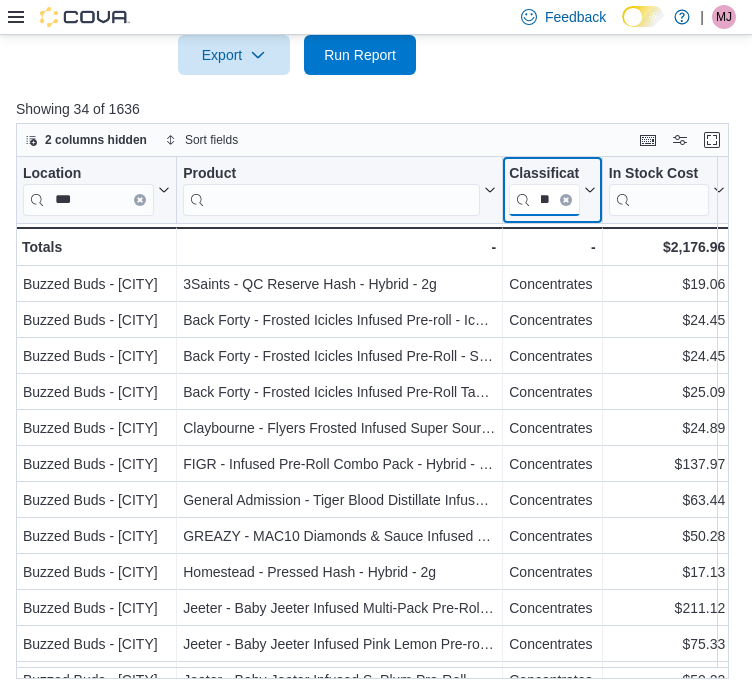 click on "******" at bounding box center (544, 199) 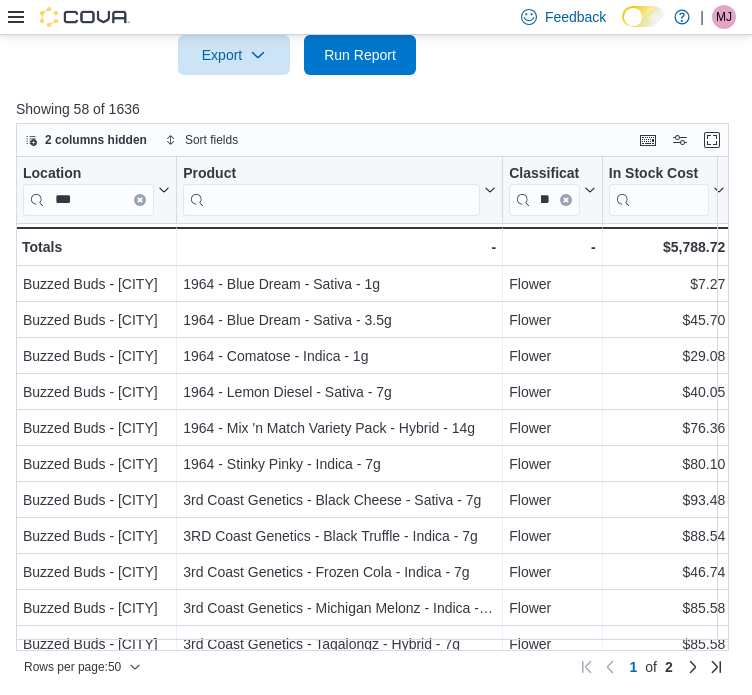 scroll, scrollTop: 0, scrollLeft: 0, axis: both 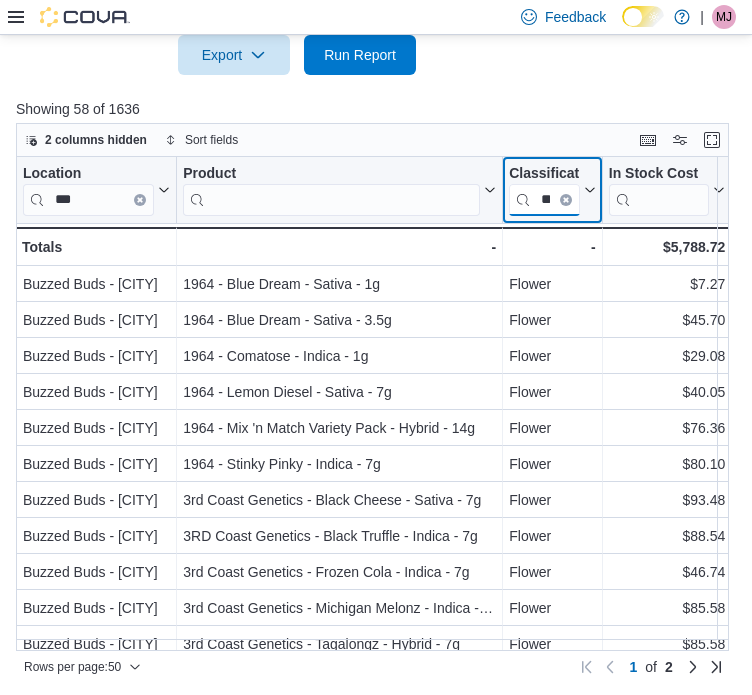 type on "*" 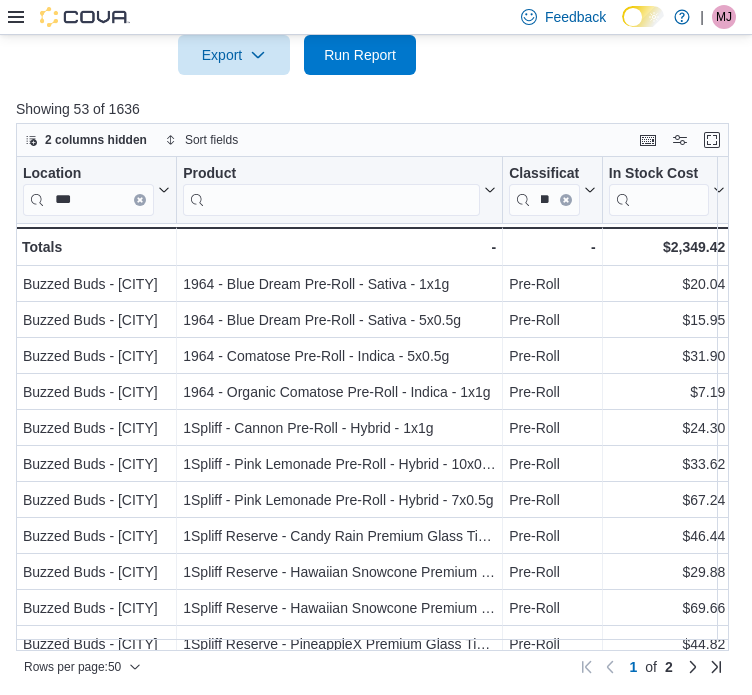 scroll, scrollTop: 0, scrollLeft: 0, axis: both 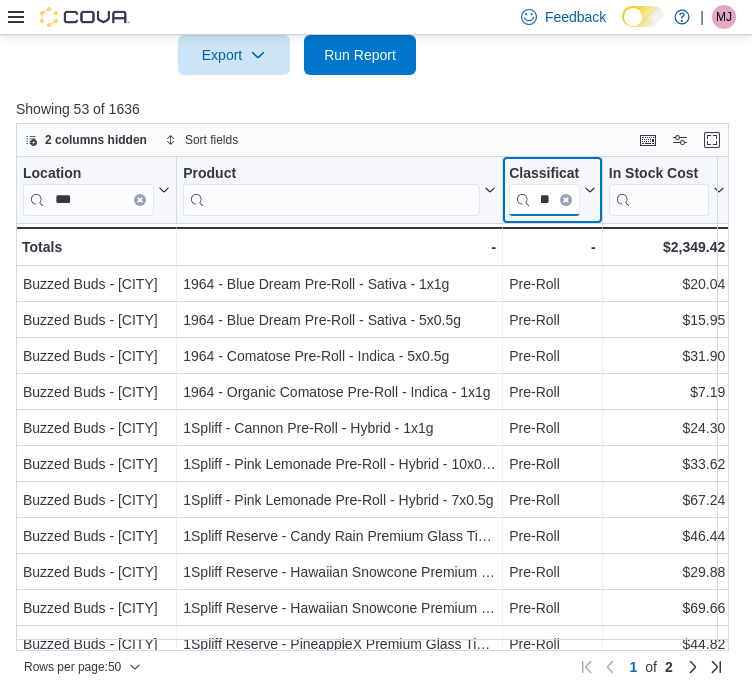 type on "*" 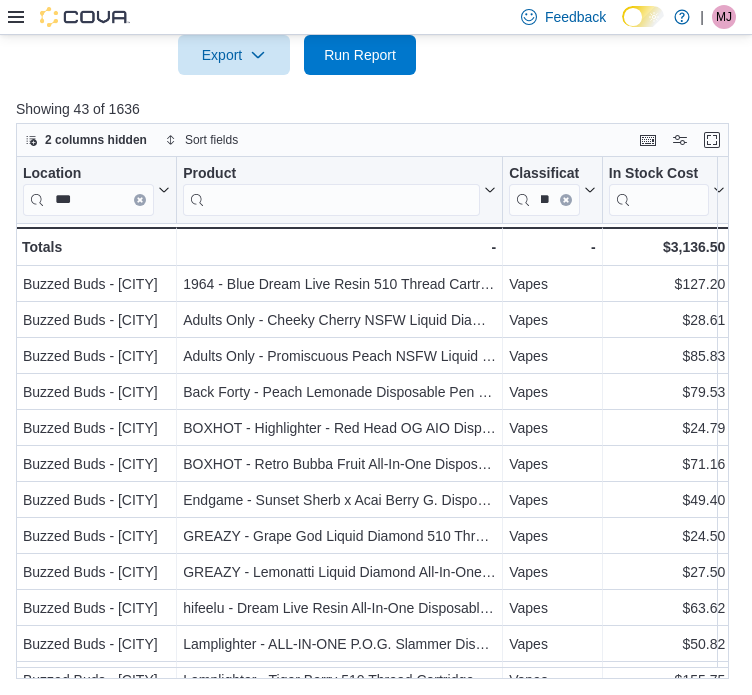 scroll, scrollTop: 0, scrollLeft: 0, axis: both 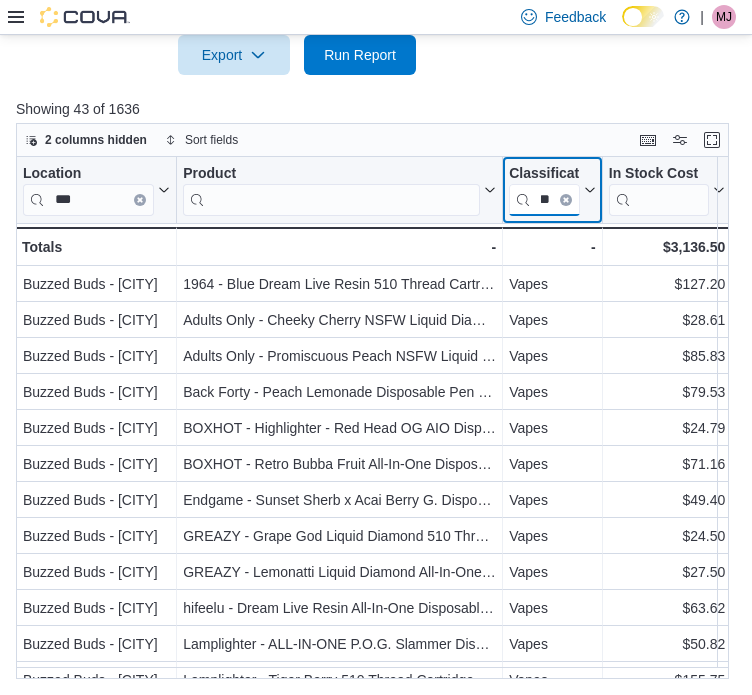 type on "*" 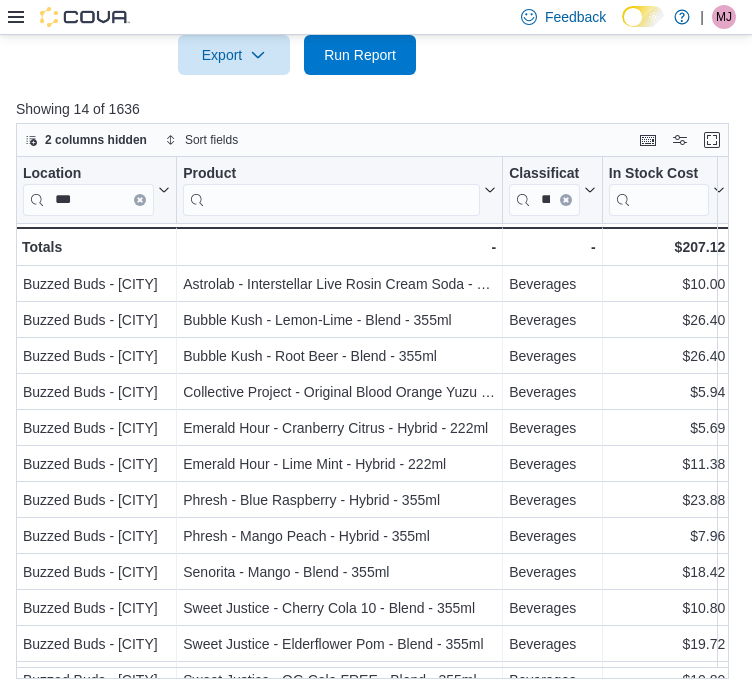scroll, scrollTop: 0, scrollLeft: 0, axis: both 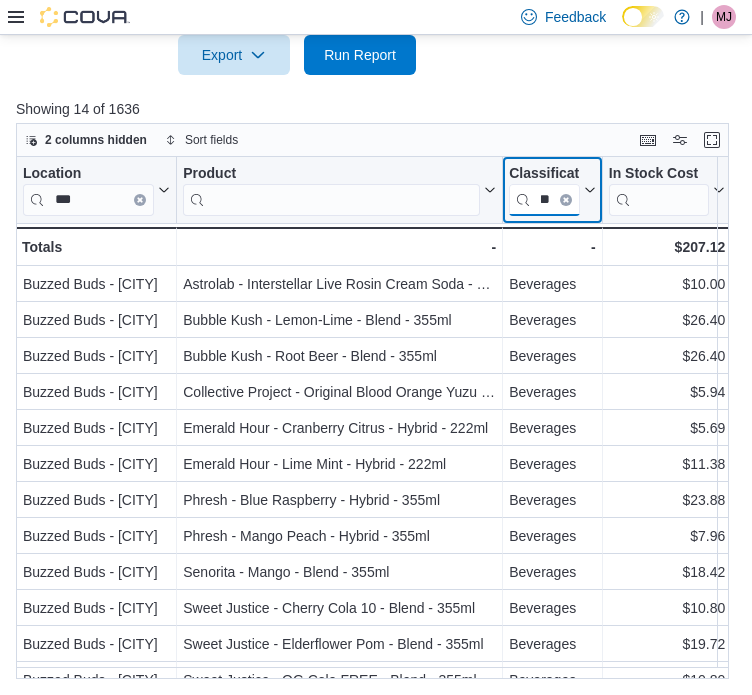 type on "*" 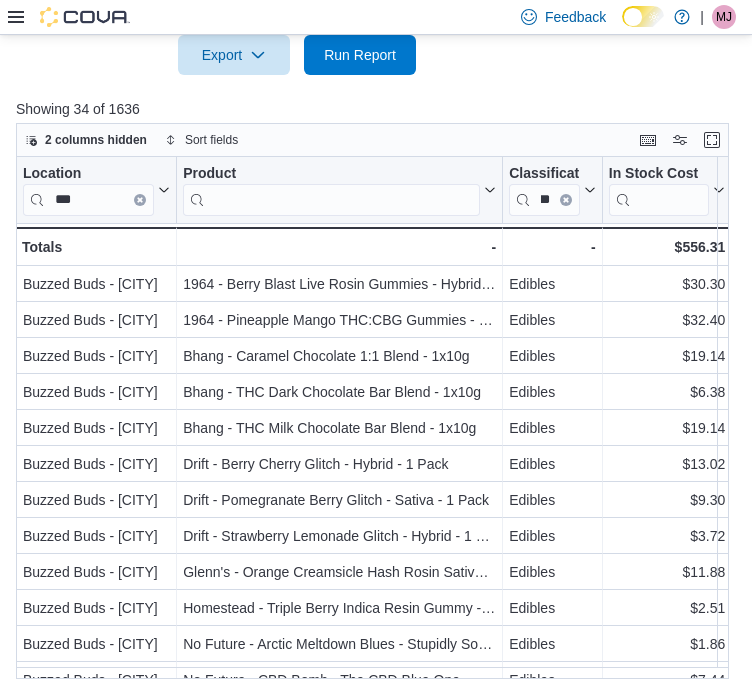 scroll, scrollTop: 0, scrollLeft: 0, axis: both 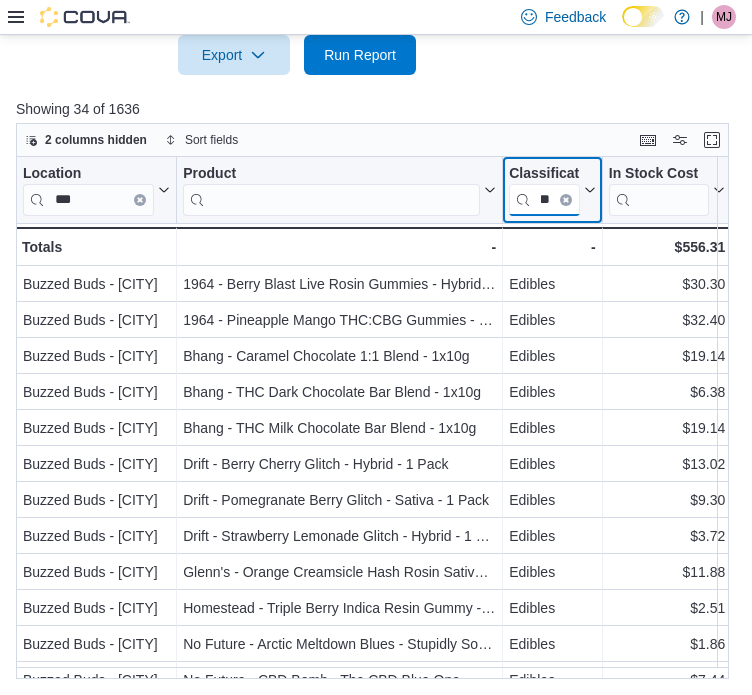 type on "*" 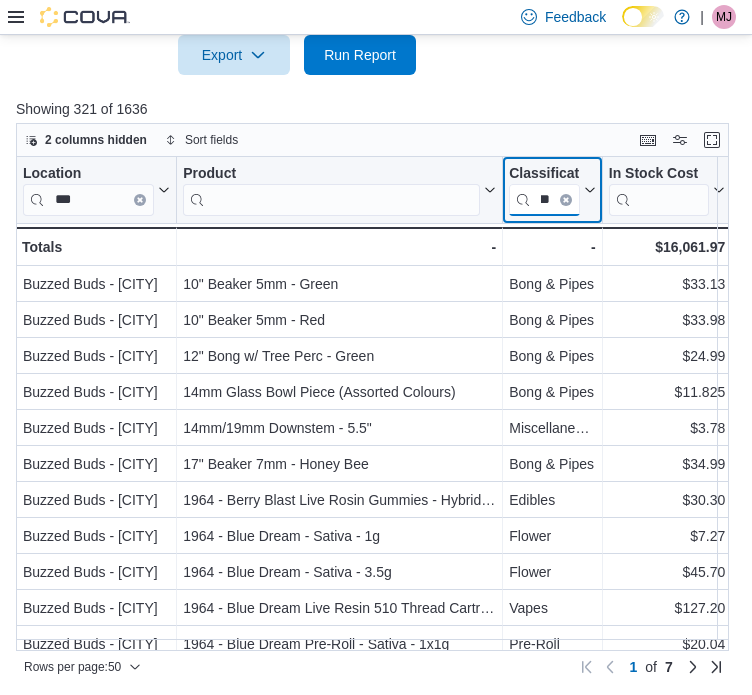 scroll, scrollTop: 0, scrollLeft: 35, axis: horizontal 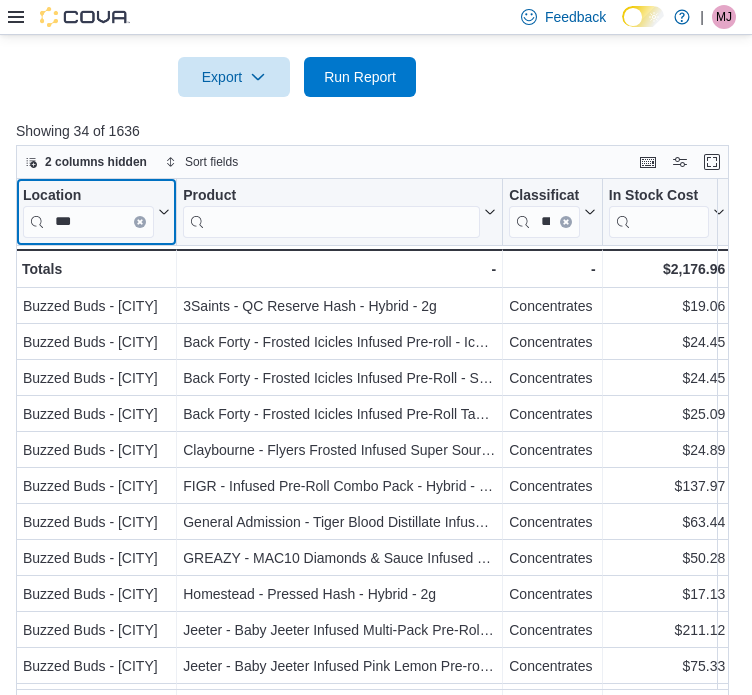 click on "***" at bounding box center [88, 221] 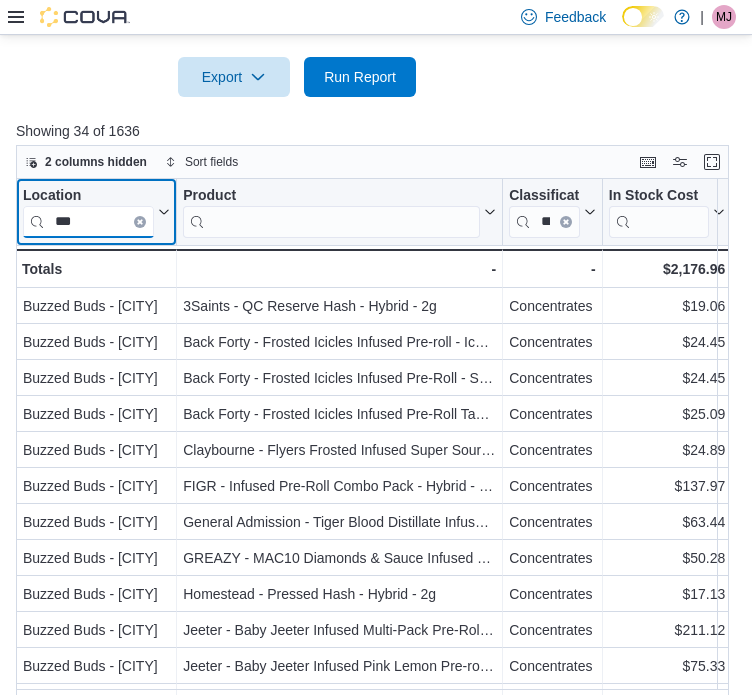 click on "***" at bounding box center [88, 221] 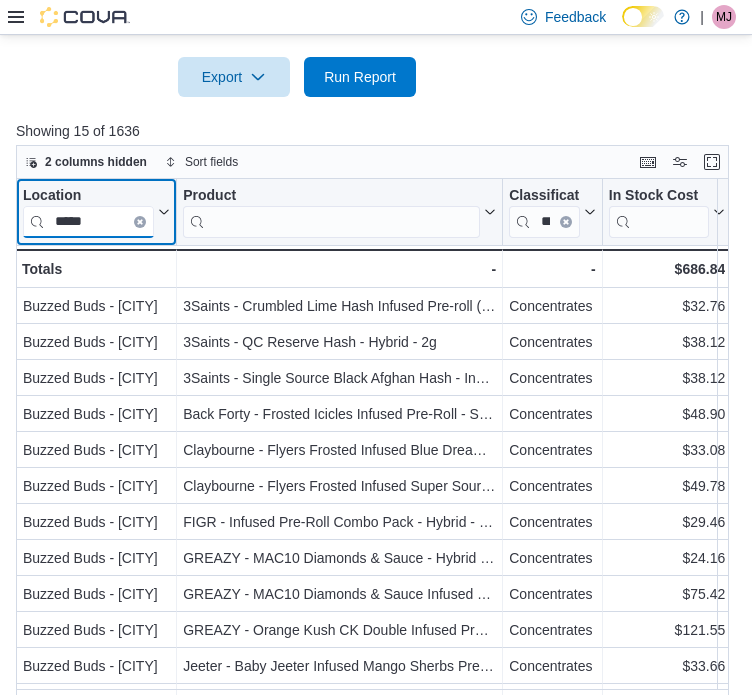 type on "*****" 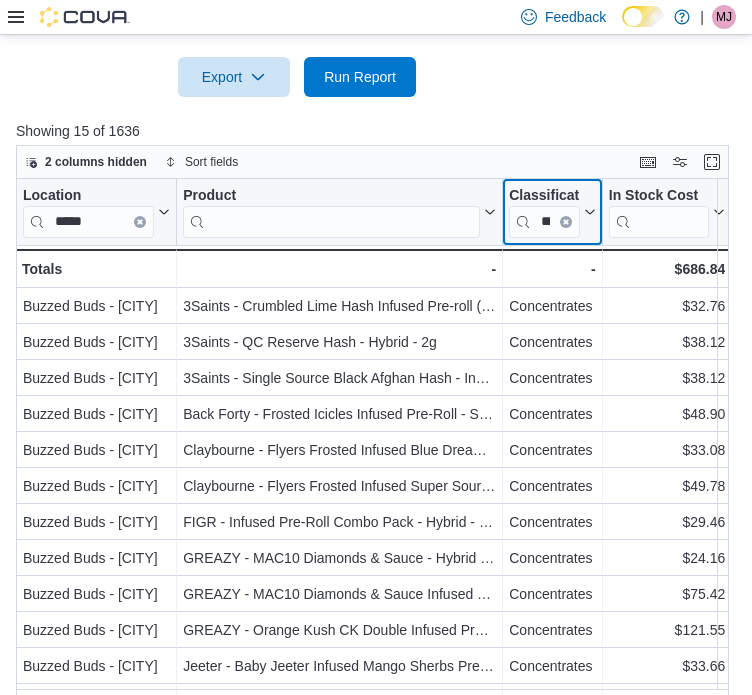 scroll, scrollTop: 0, scrollLeft: 0, axis: both 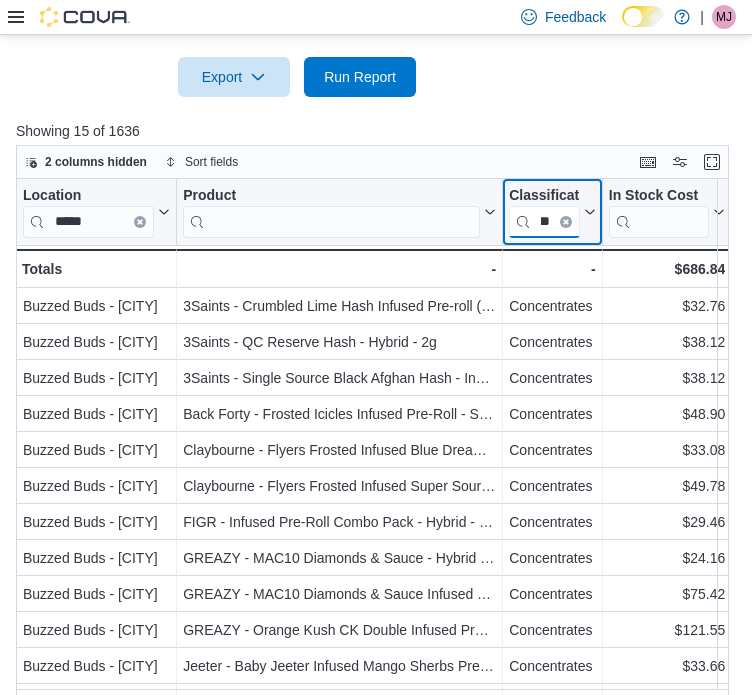 click on "******" at bounding box center [544, 221] 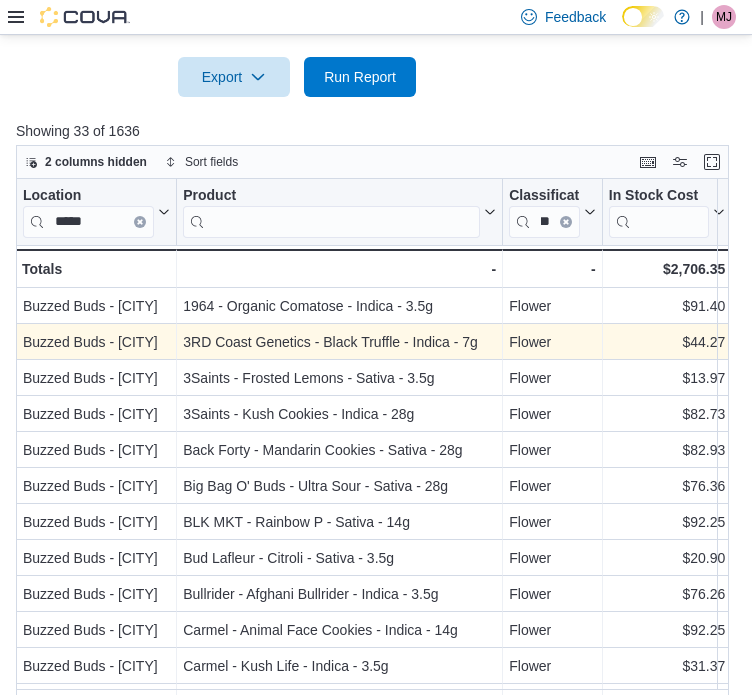 scroll, scrollTop: 0, scrollLeft: 0, axis: both 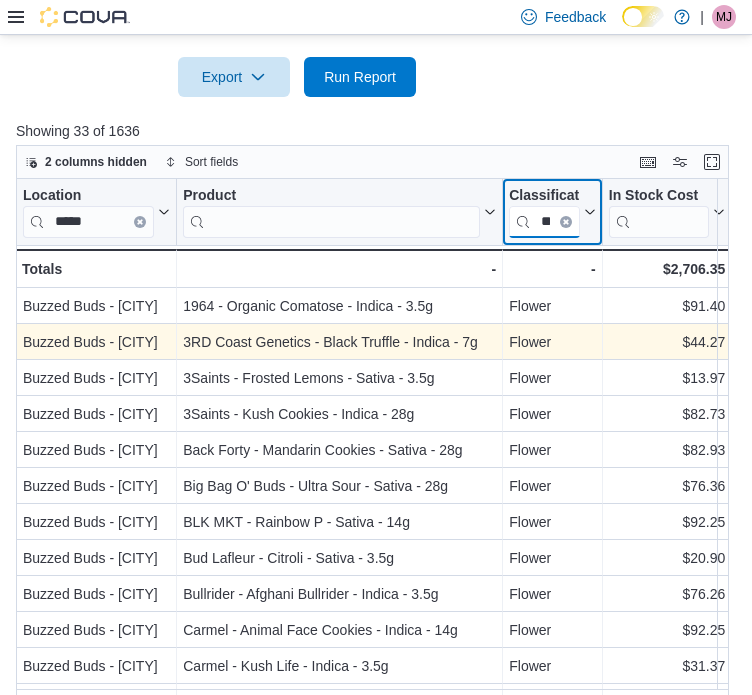 type on "*" 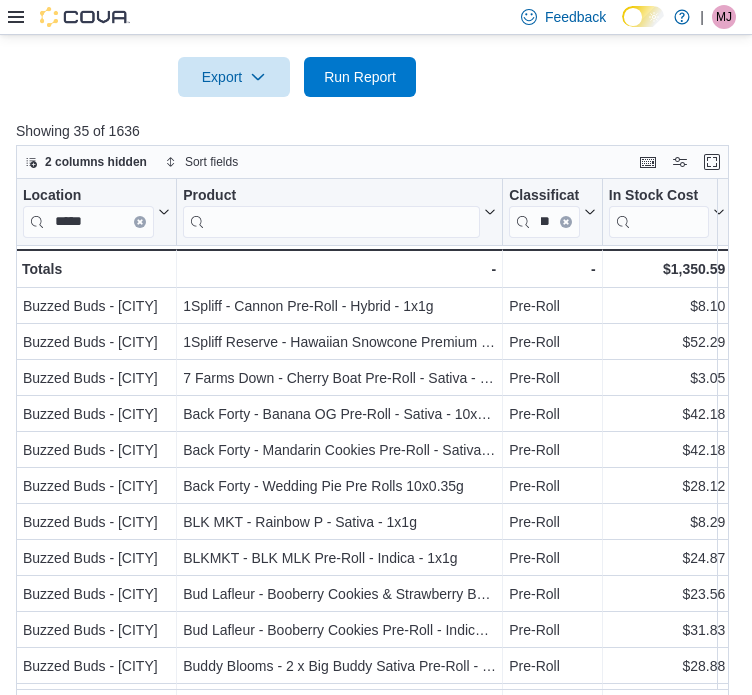 scroll, scrollTop: 0, scrollLeft: 0, axis: both 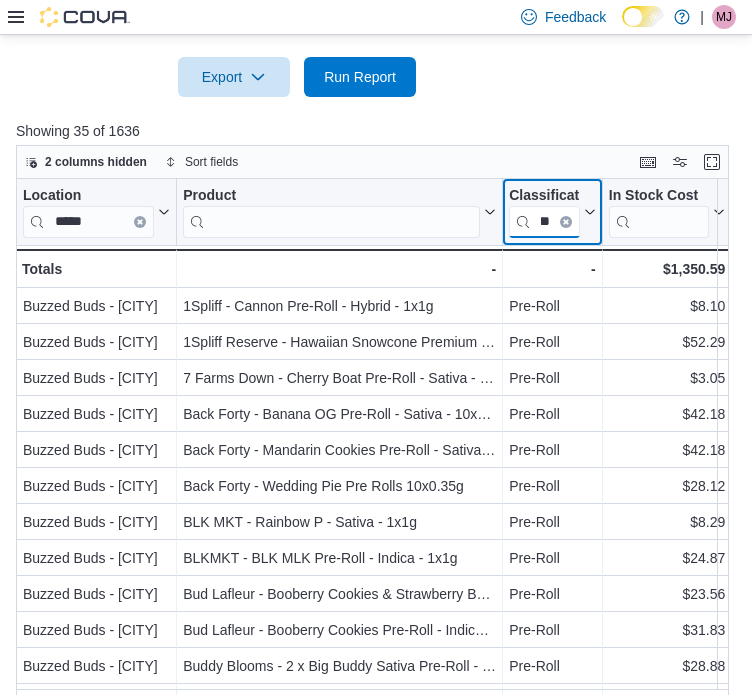 type on "*" 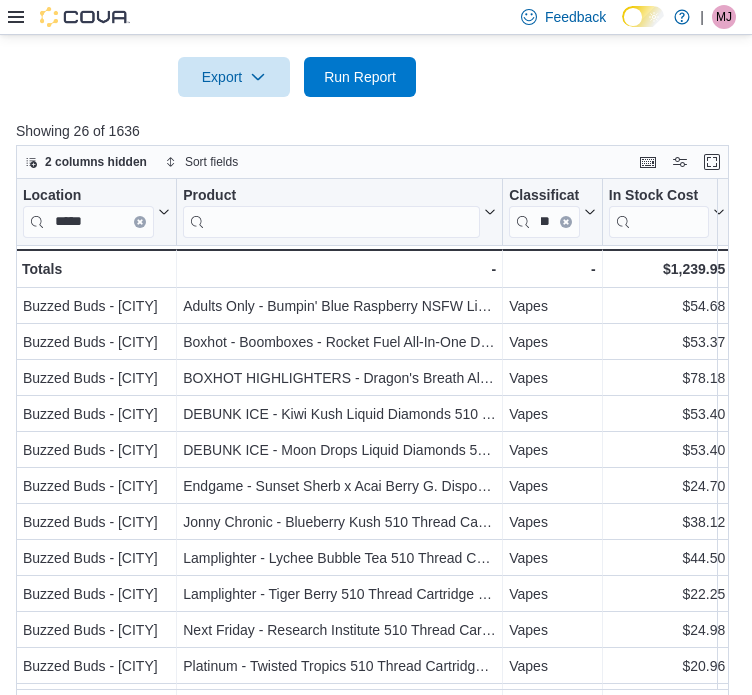 scroll, scrollTop: 0, scrollLeft: 0, axis: both 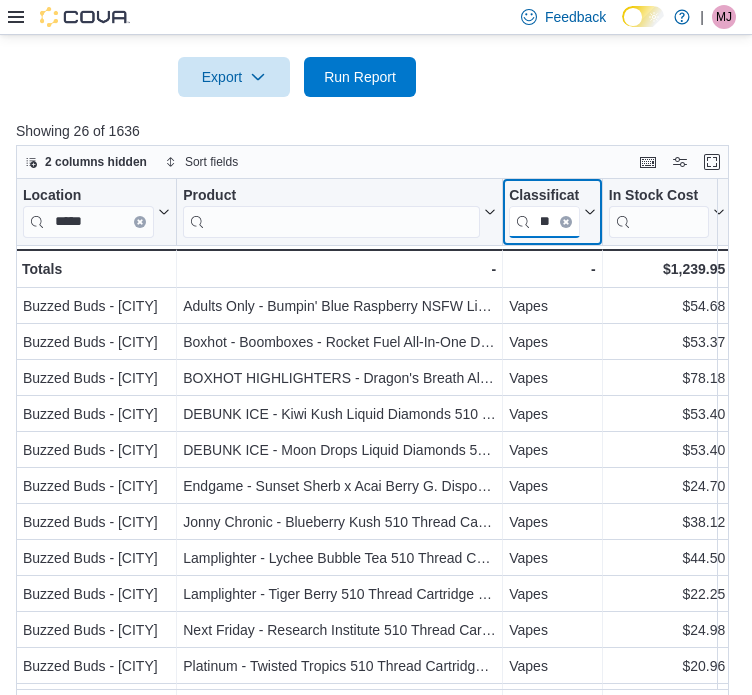 type on "*" 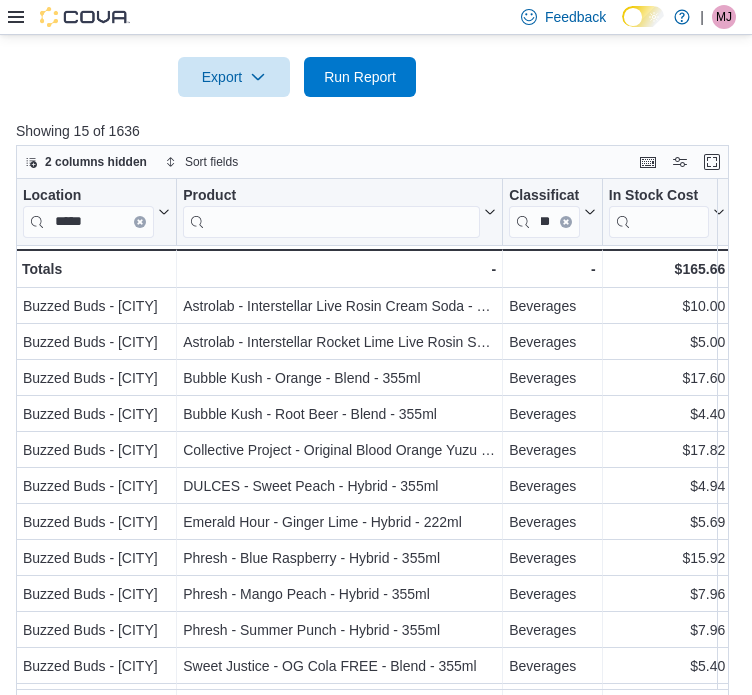 scroll, scrollTop: 0, scrollLeft: 0, axis: both 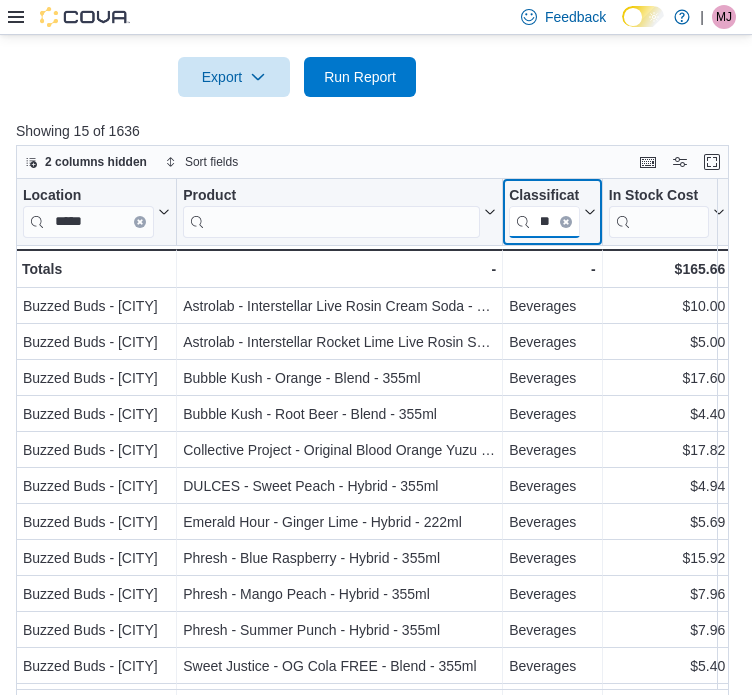 type on "*" 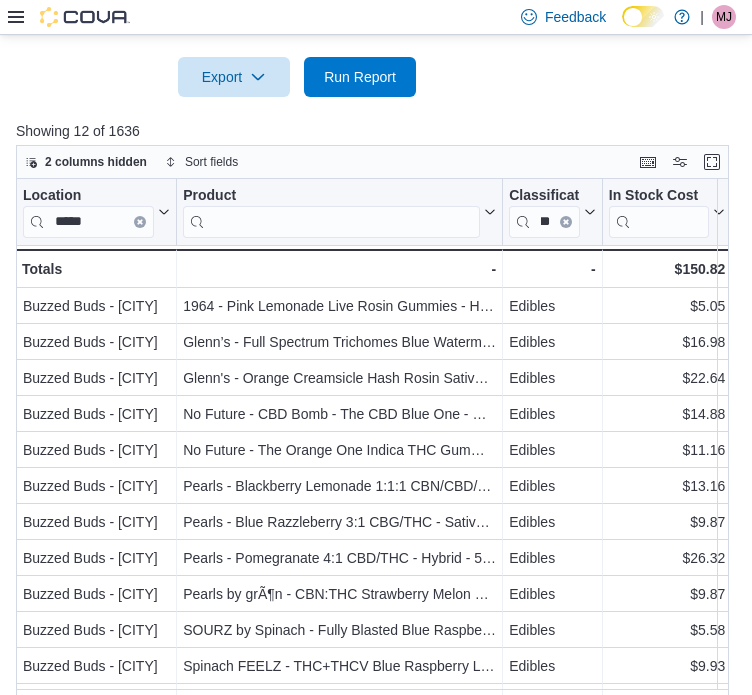 scroll, scrollTop: 0, scrollLeft: 0, axis: both 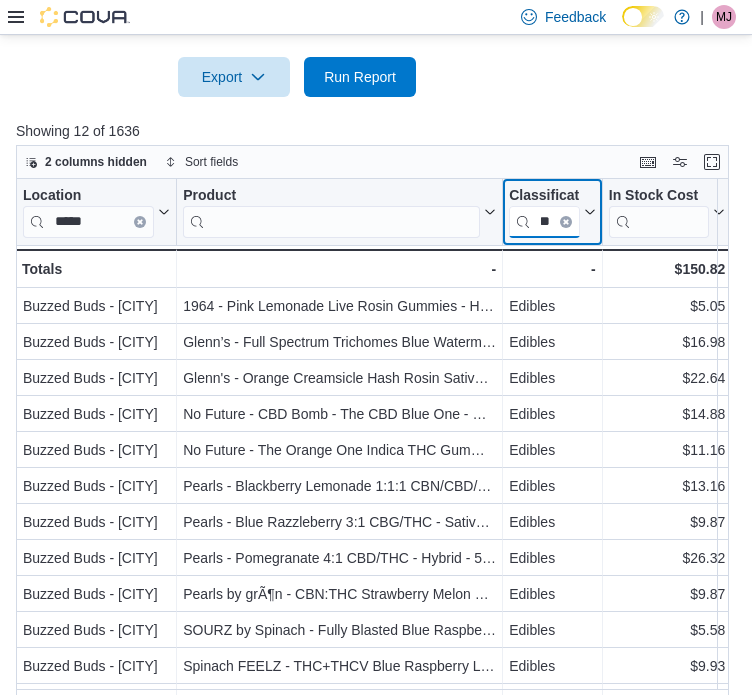 type on "*" 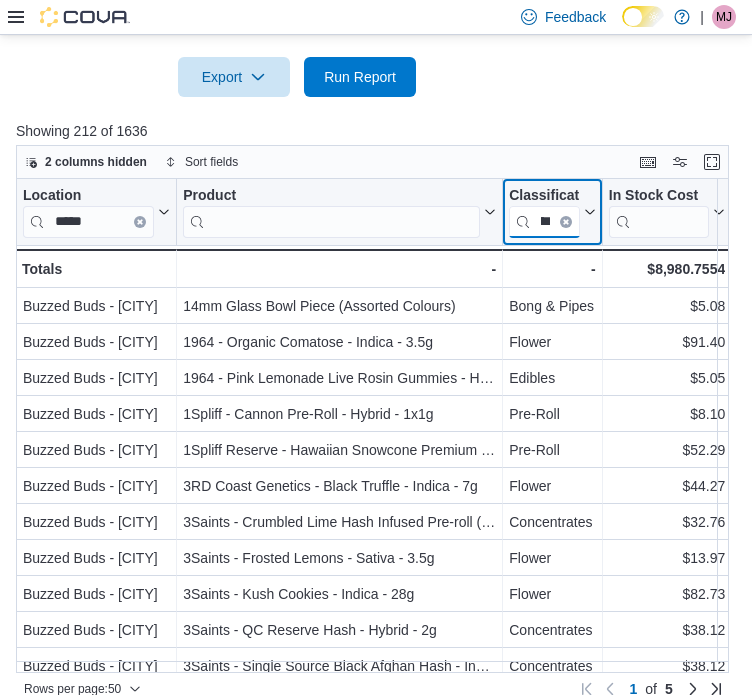 scroll, scrollTop: 0, scrollLeft: 35, axis: horizontal 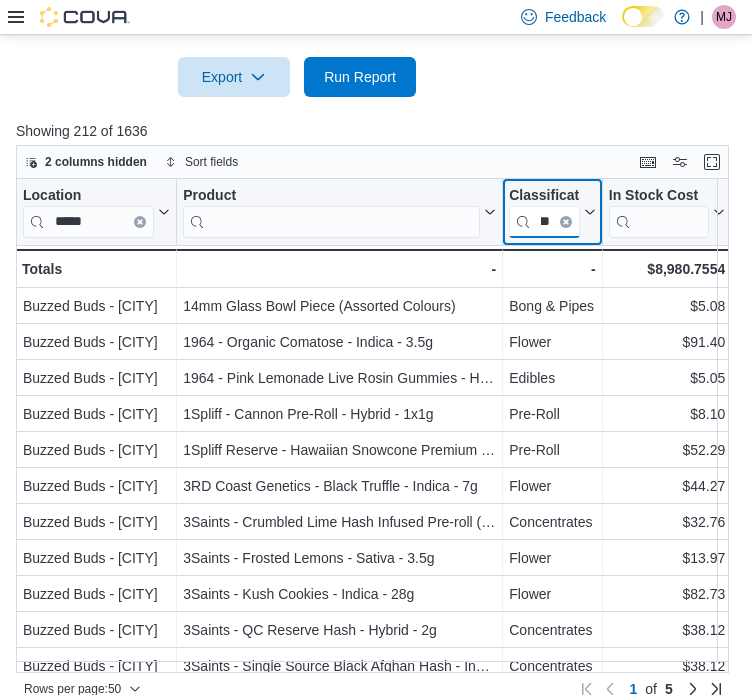 type on "******" 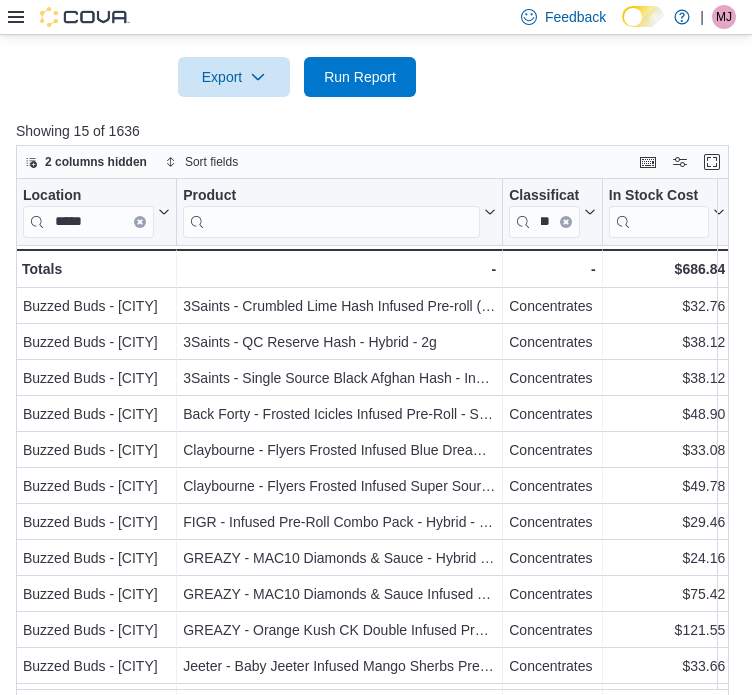 scroll, scrollTop: 0, scrollLeft: 0, axis: both 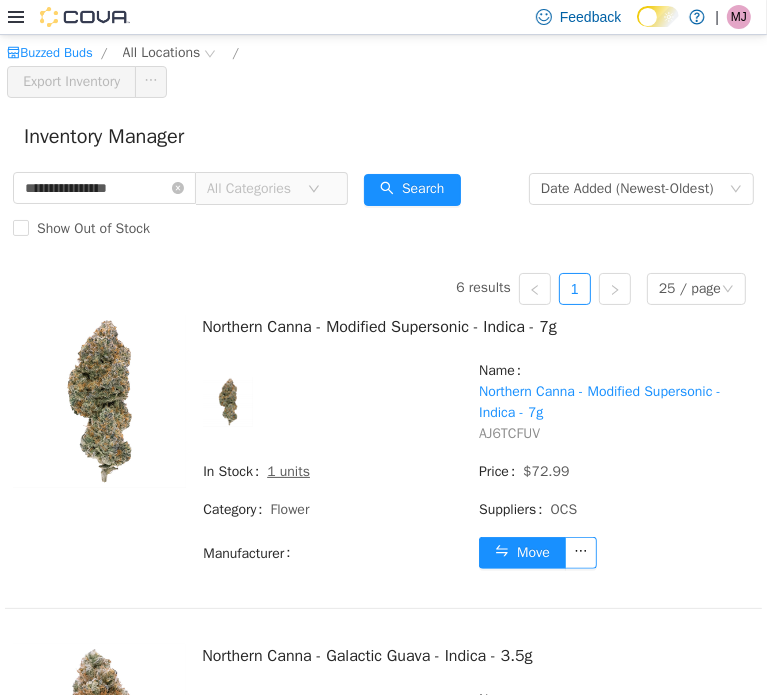 click on "All Categories" at bounding box center [257, 188] 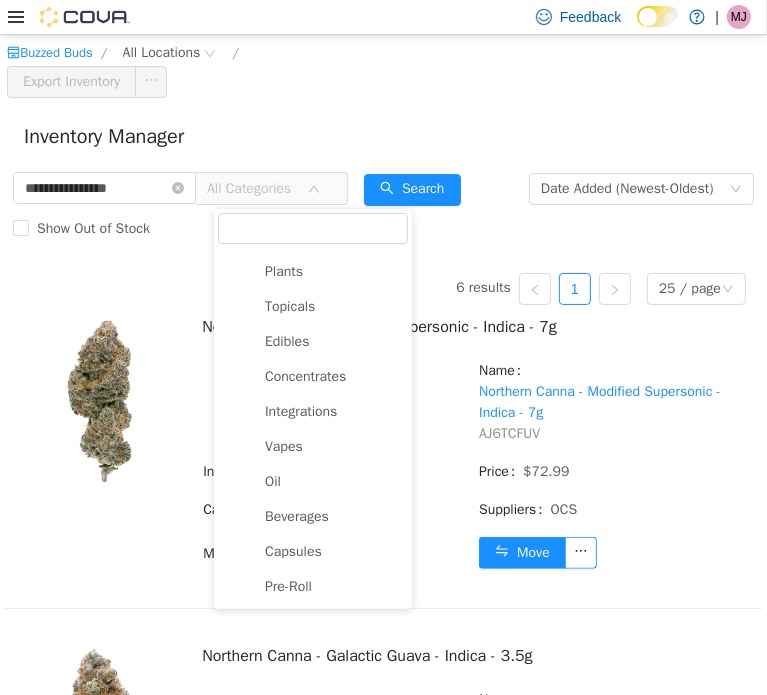 scroll, scrollTop: 100, scrollLeft: 0, axis: vertical 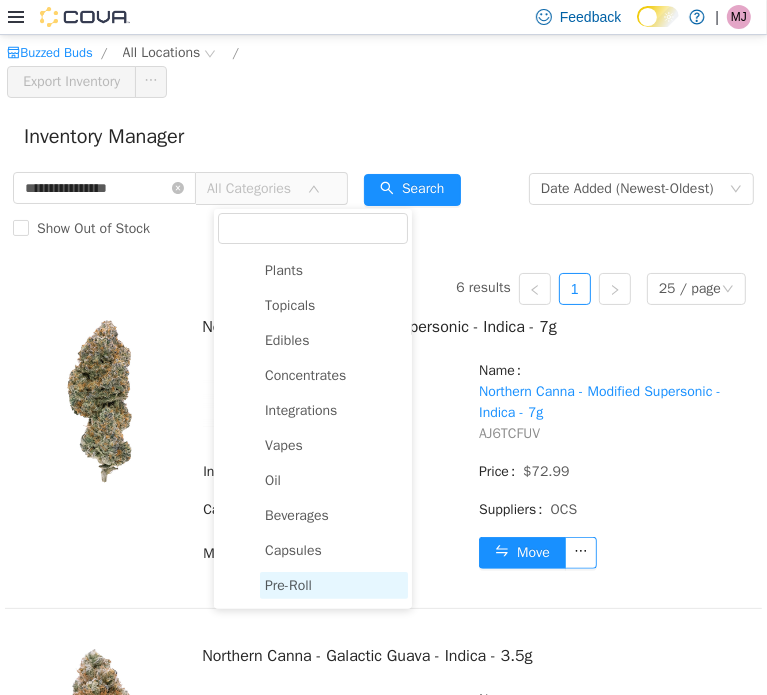 click on "Pre-Roll" at bounding box center [288, 584] 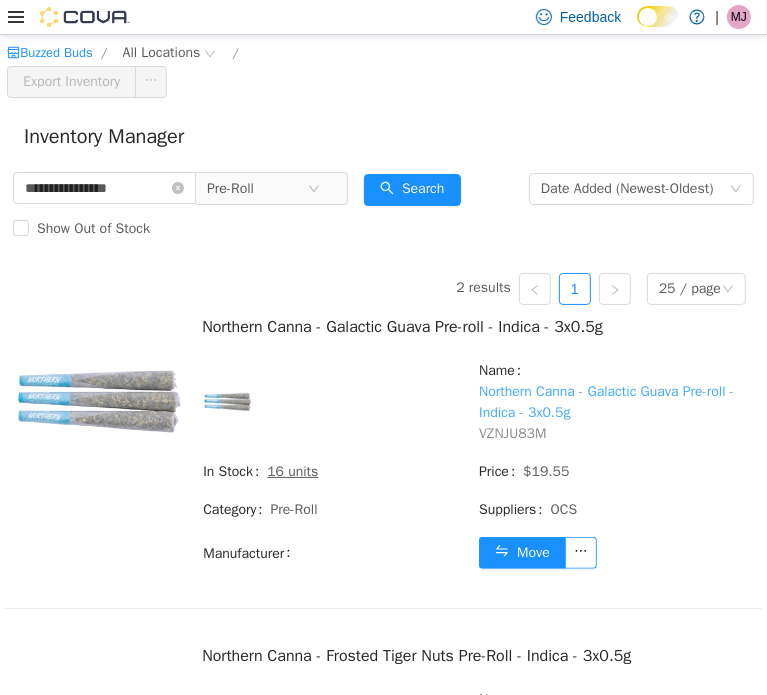 click on "Northern Canna - Galactic Guava Pre-roll - Indica - 3x0.5g" at bounding box center (606, 401) 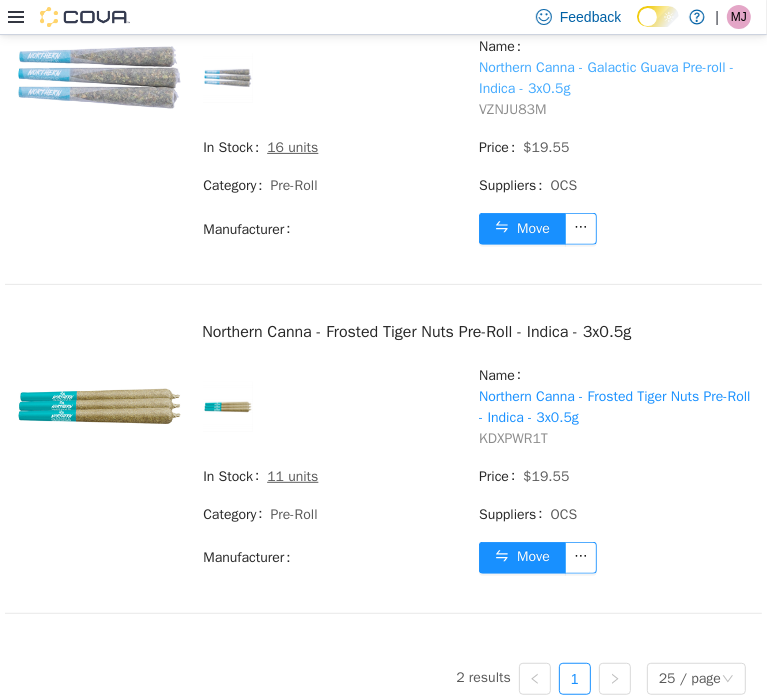 scroll, scrollTop: 0, scrollLeft: 0, axis: both 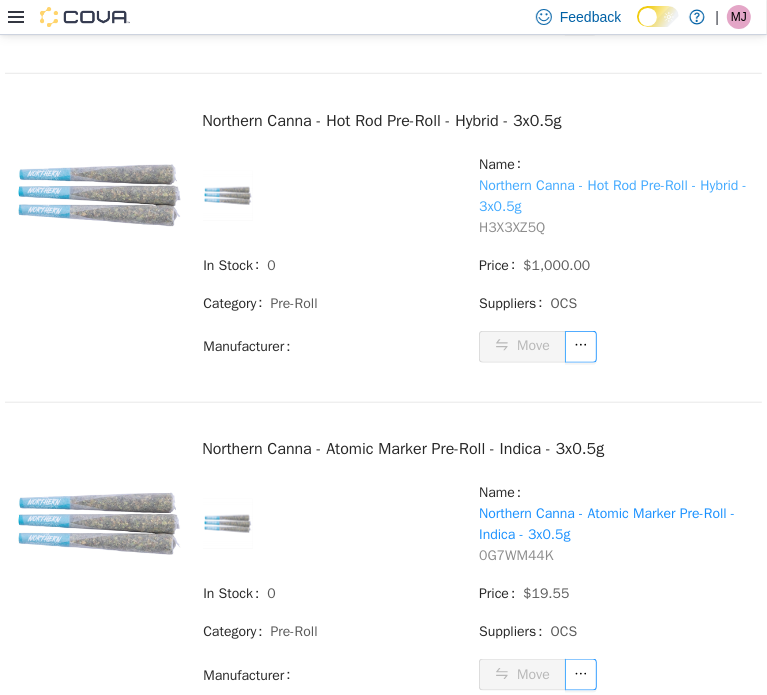 click on "Northern Canna - Hot Rod Pre-Roll - Hybrid - 3x0.5g" at bounding box center [613, 195] 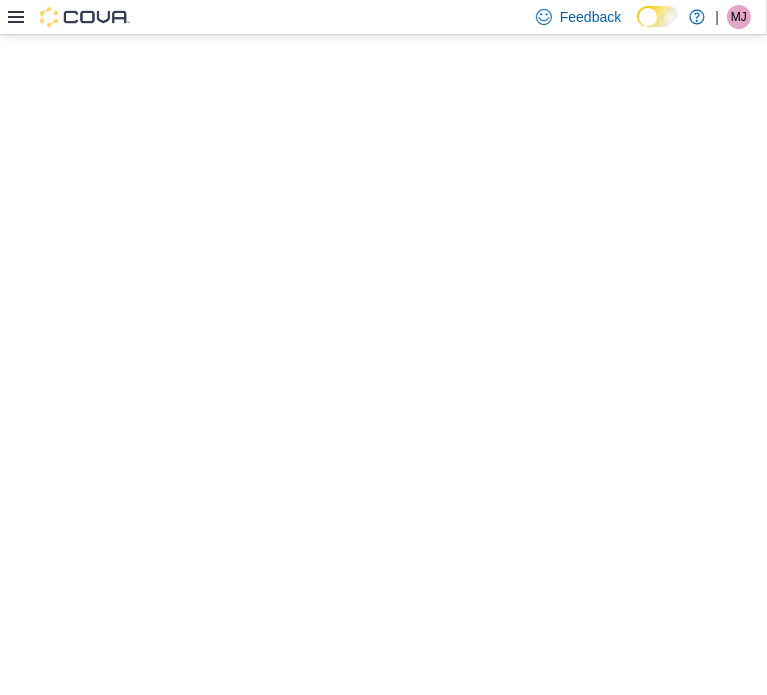 scroll, scrollTop: 0, scrollLeft: 0, axis: both 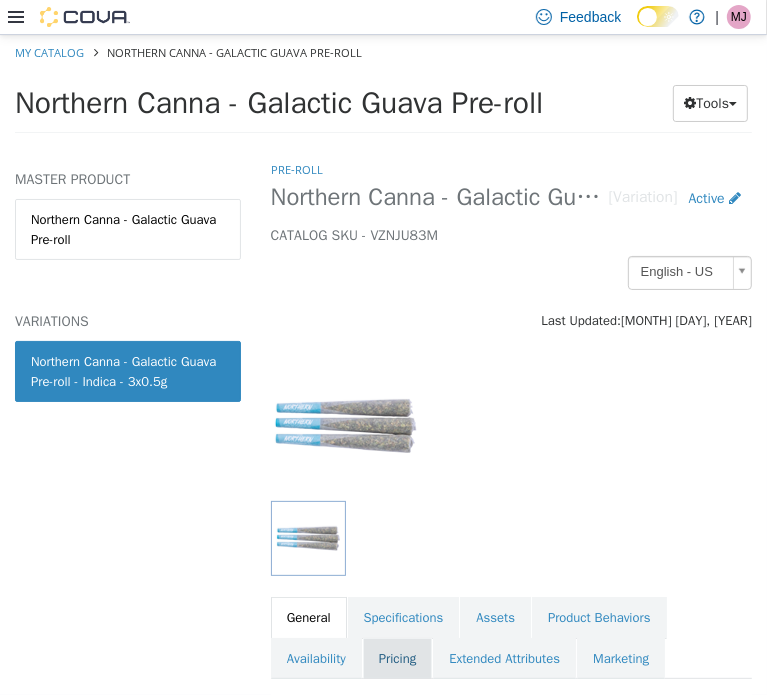 click on "Pricing" at bounding box center (397, 658) 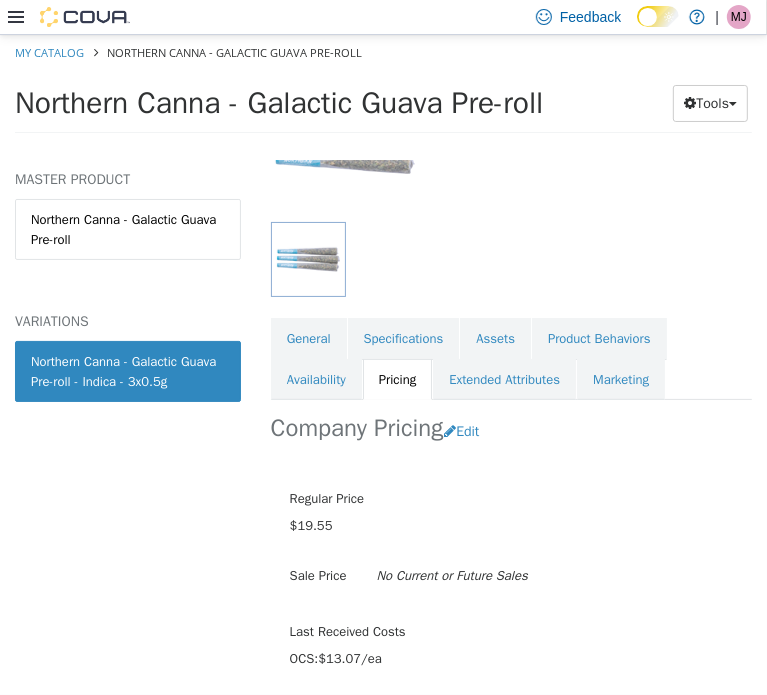 scroll, scrollTop: 281, scrollLeft: 0, axis: vertical 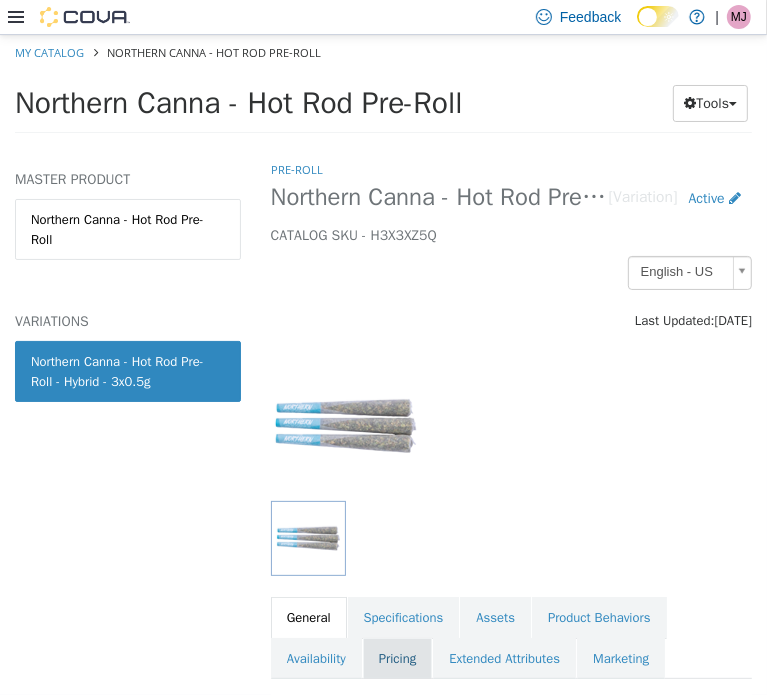 click on "Pricing" at bounding box center (397, 658) 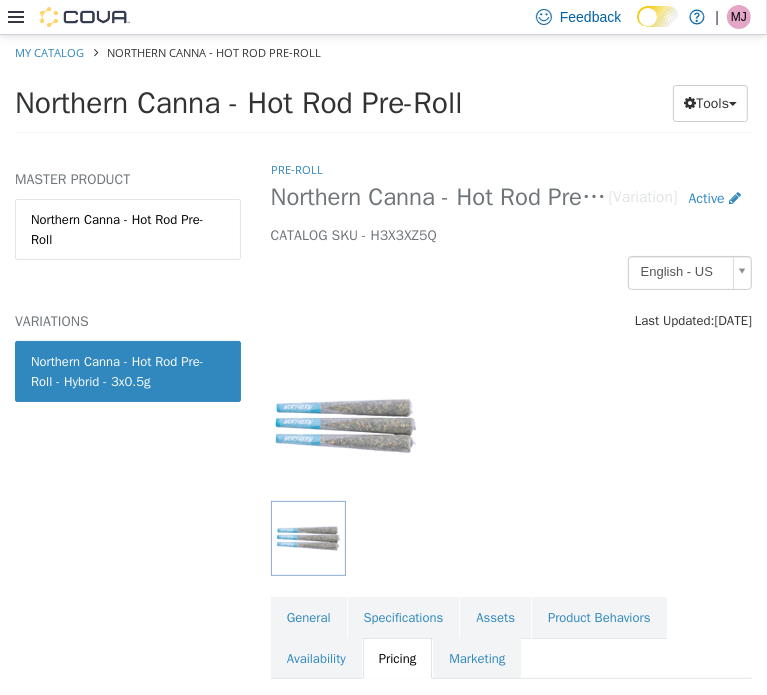 scroll, scrollTop: 296, scrollLeft: 0, axis: vertical 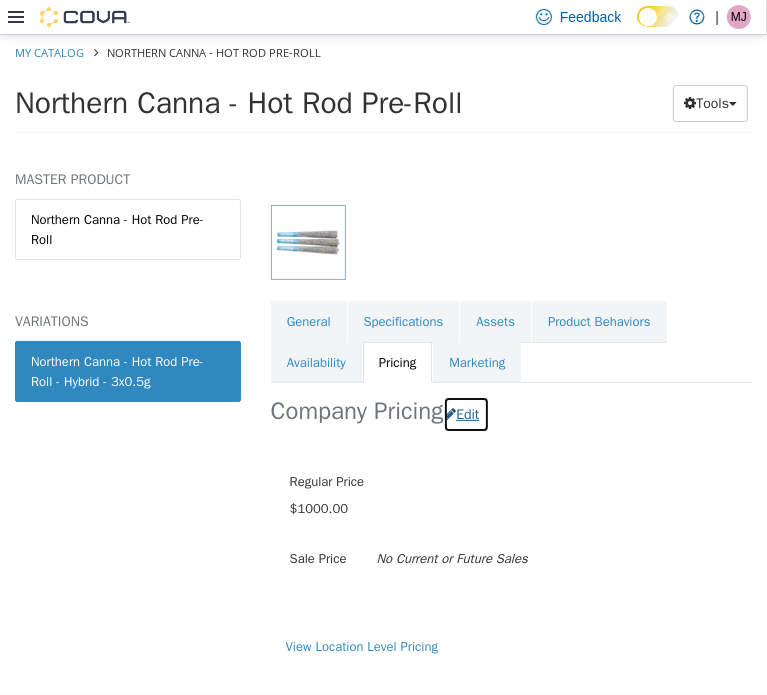 click on "Edit" at bounding box center (466, 413) 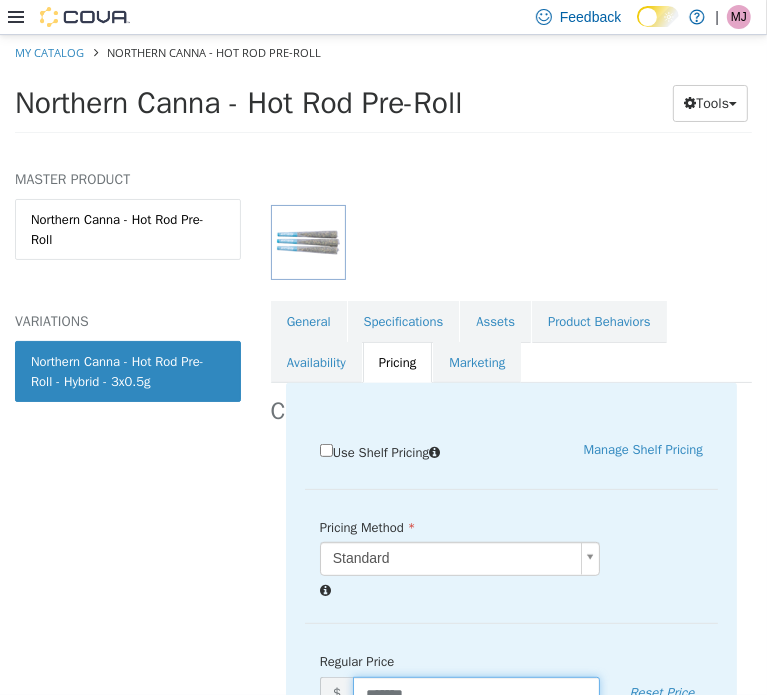 click on "*******" at bounding box center (476, 693) 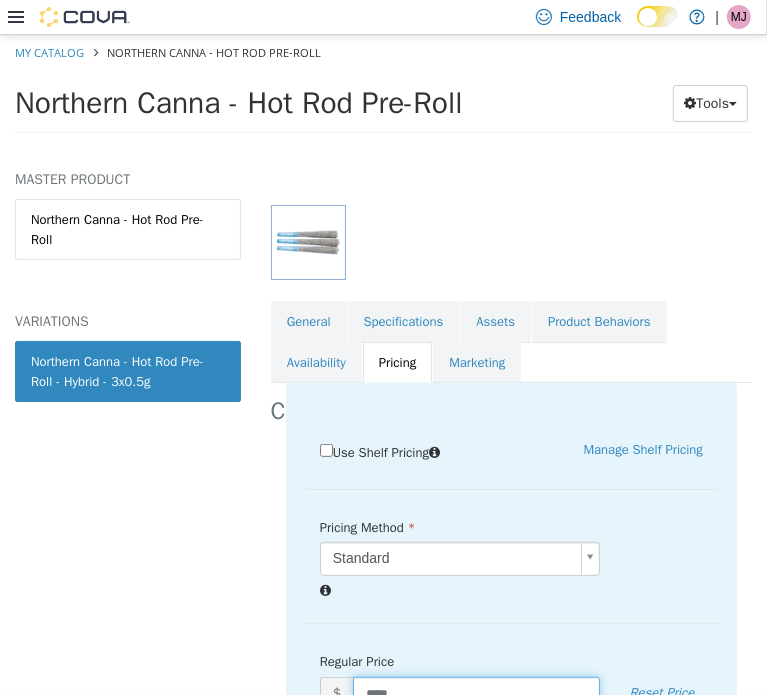 type on "*****" 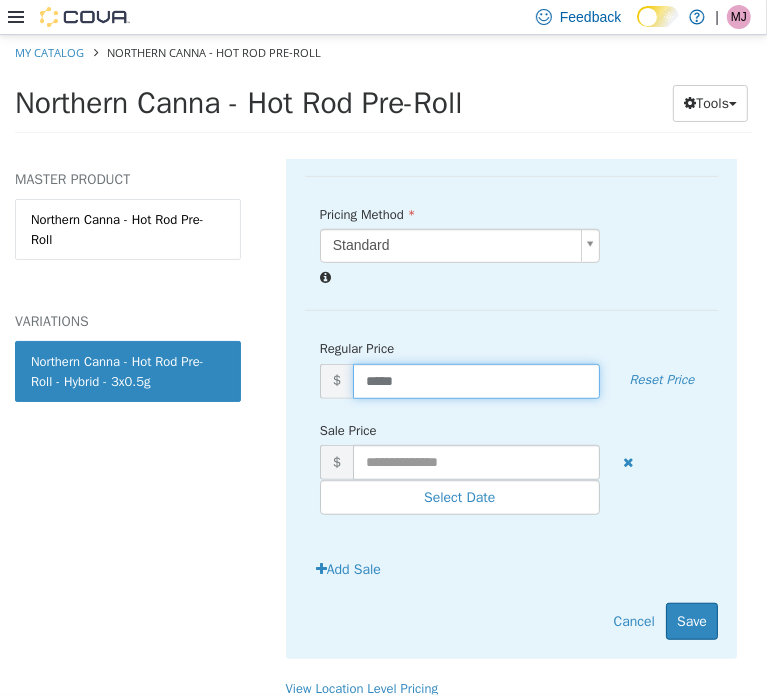 scroll, scrollTop: 632, scrollLeft: 0, axis: vertical 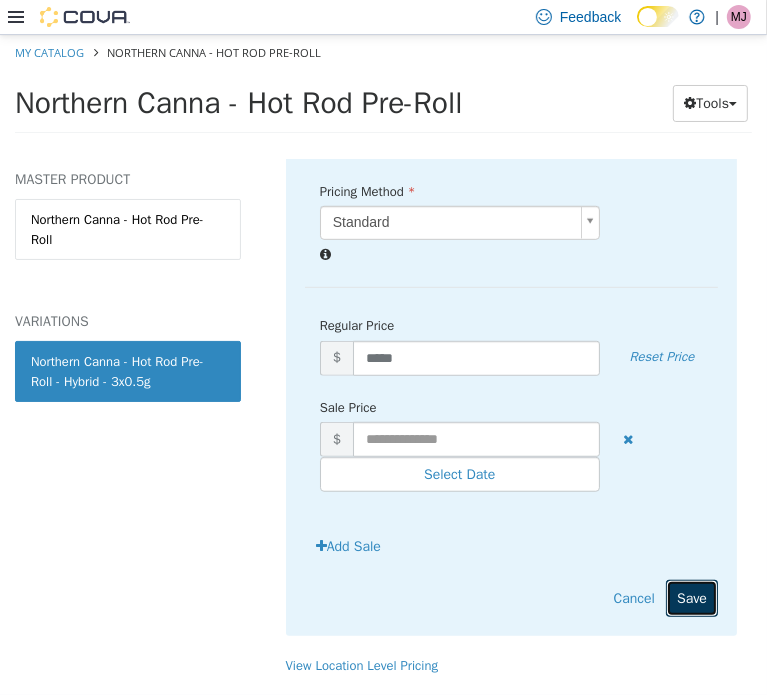 click on "Save" at bounding box center [692, 597] 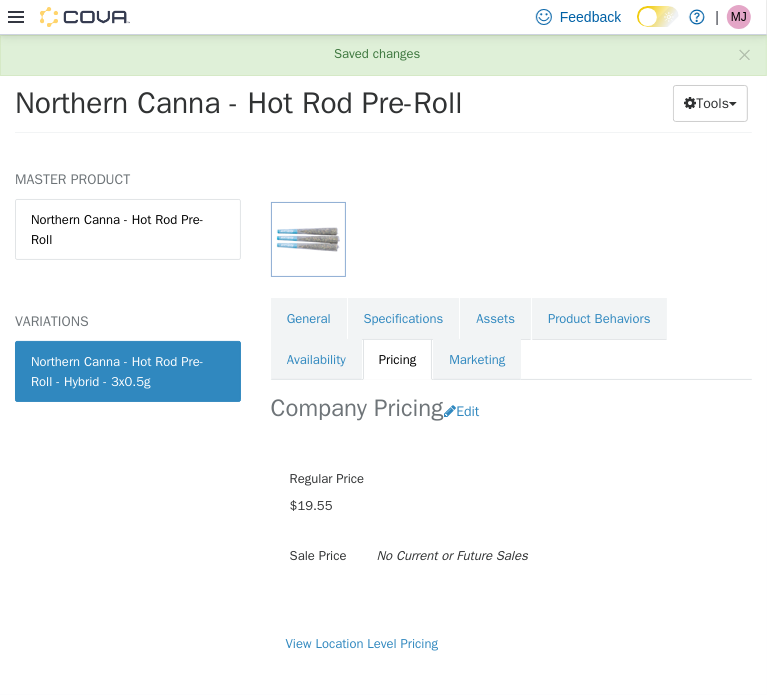 scroll, scrollTop: 296, scrollLeft: 0, axis: vertical 